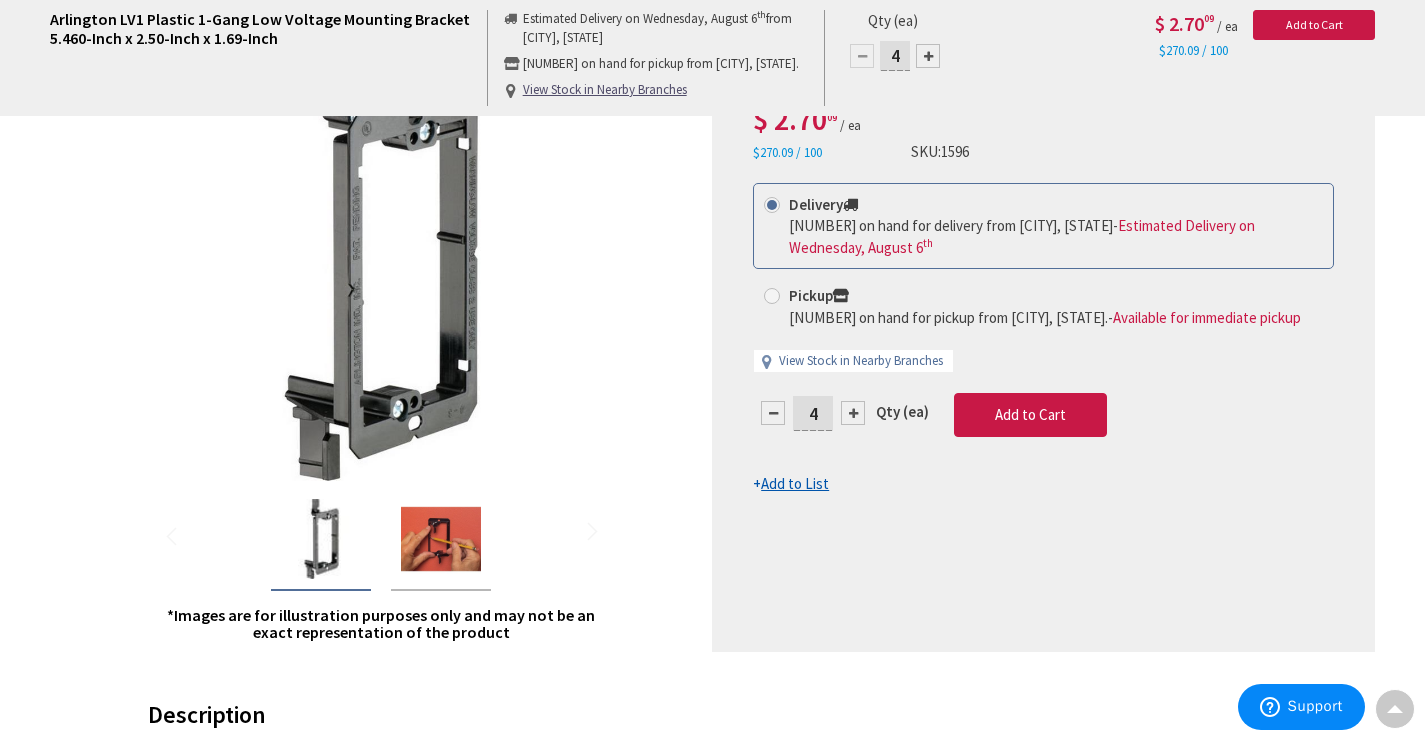 scroll, scrollTop: 300, scrollLeft: 0, axis: vertical 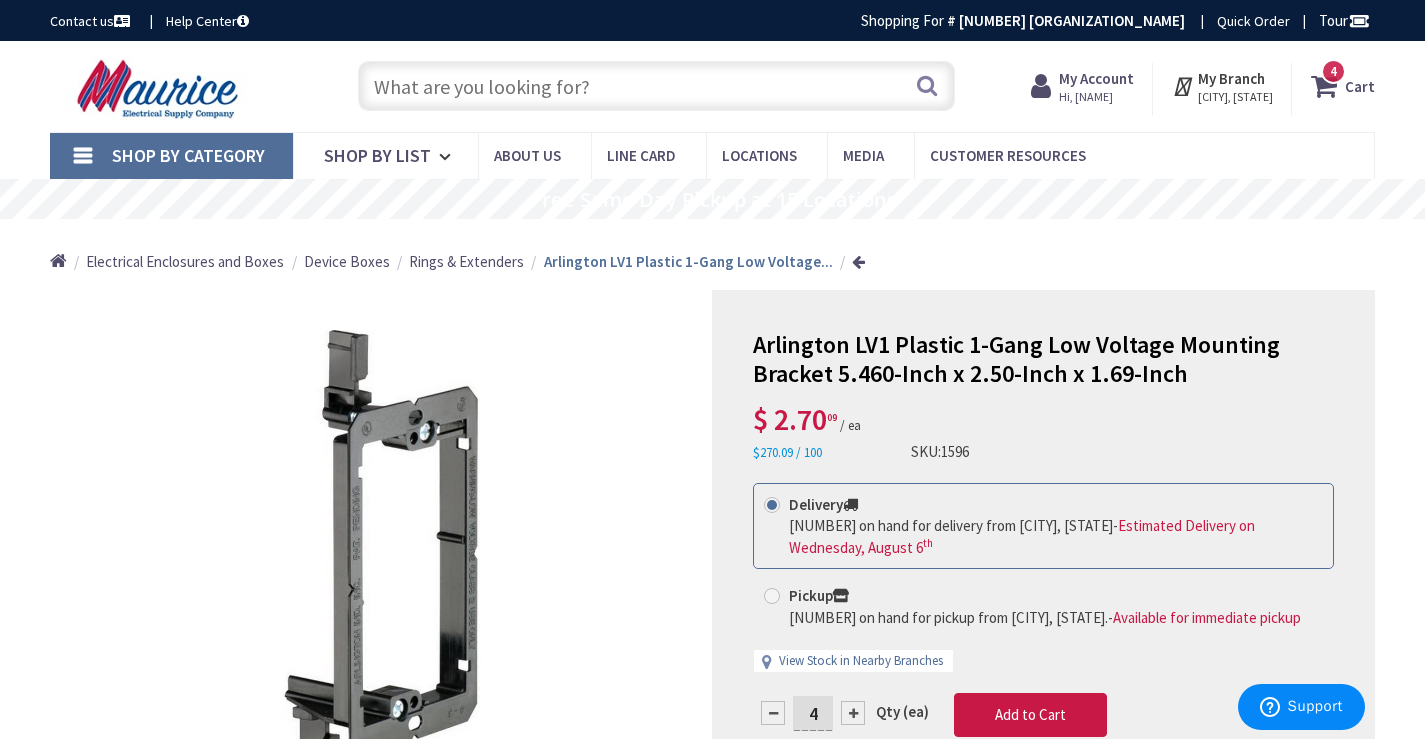 click at bounding box center (1328, 86) 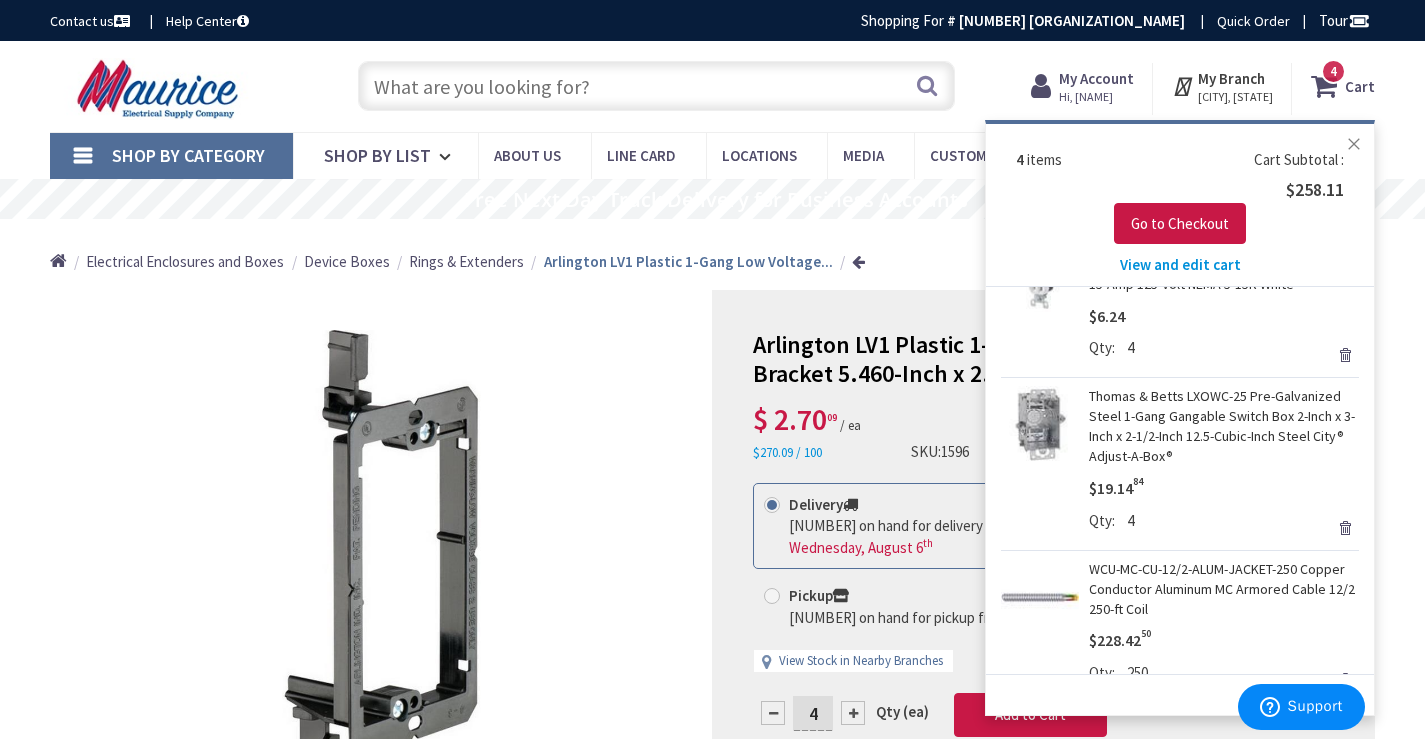 scroll, scrollTop: 283, scrollLeft: 0, axis: vertical 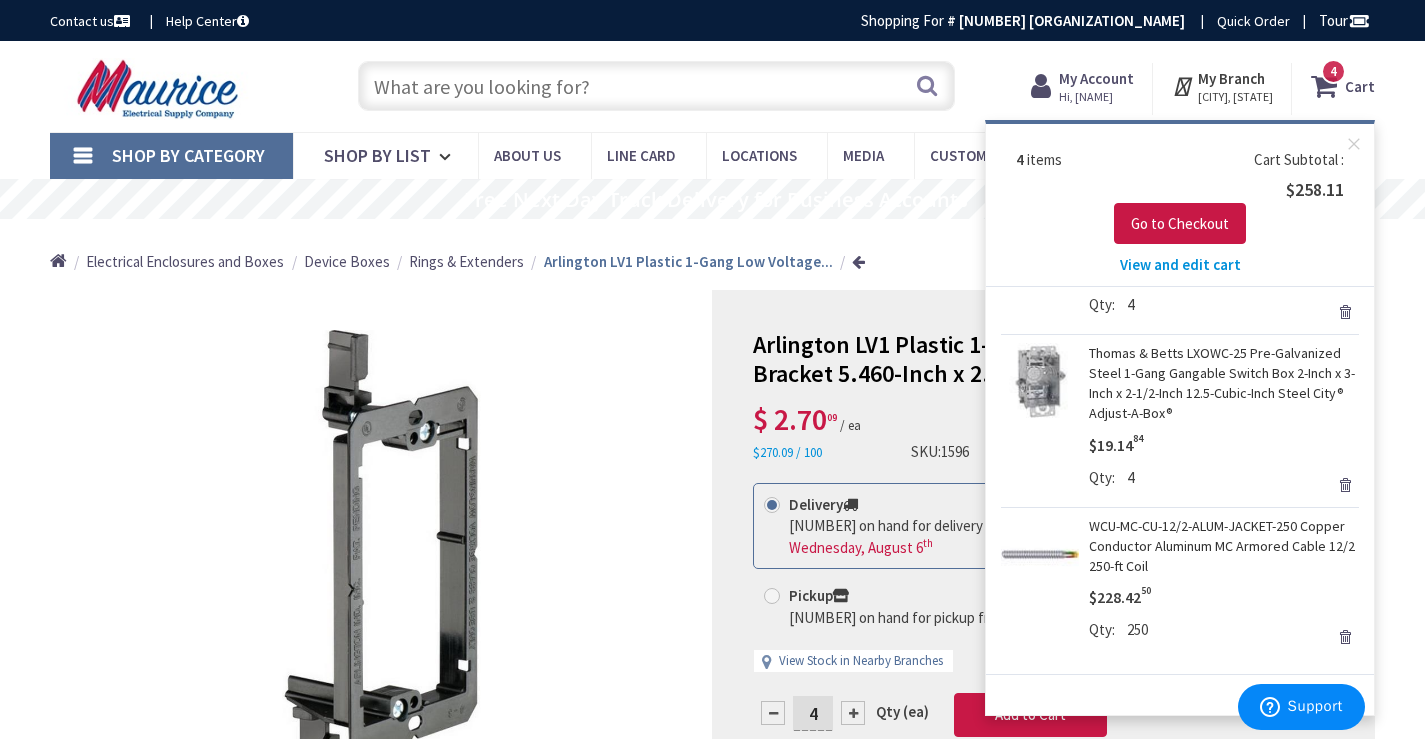click on "*Images are for illustration purposes only and may not be an exact representation of the product" at bounding box center (381, 621) 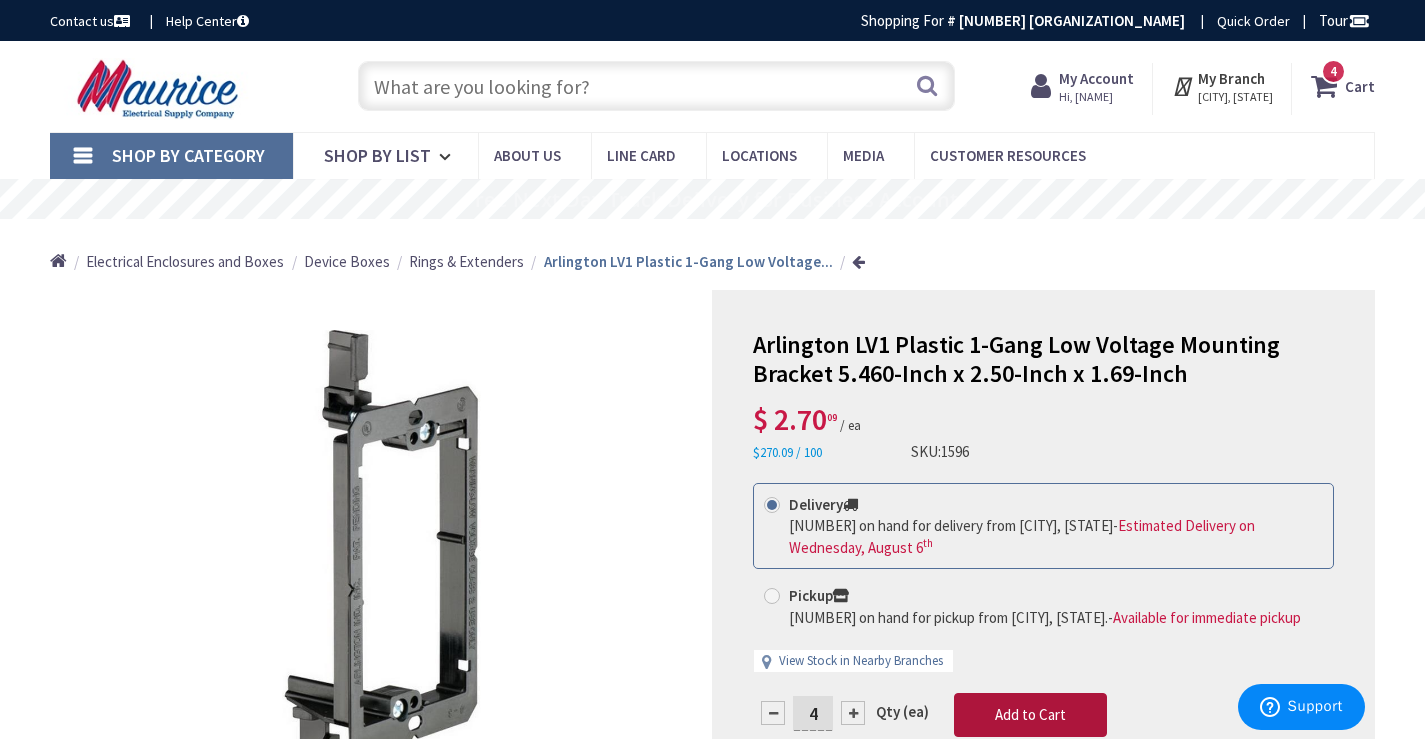 click on "Add to Cart" at bounding box center (1030, 714) 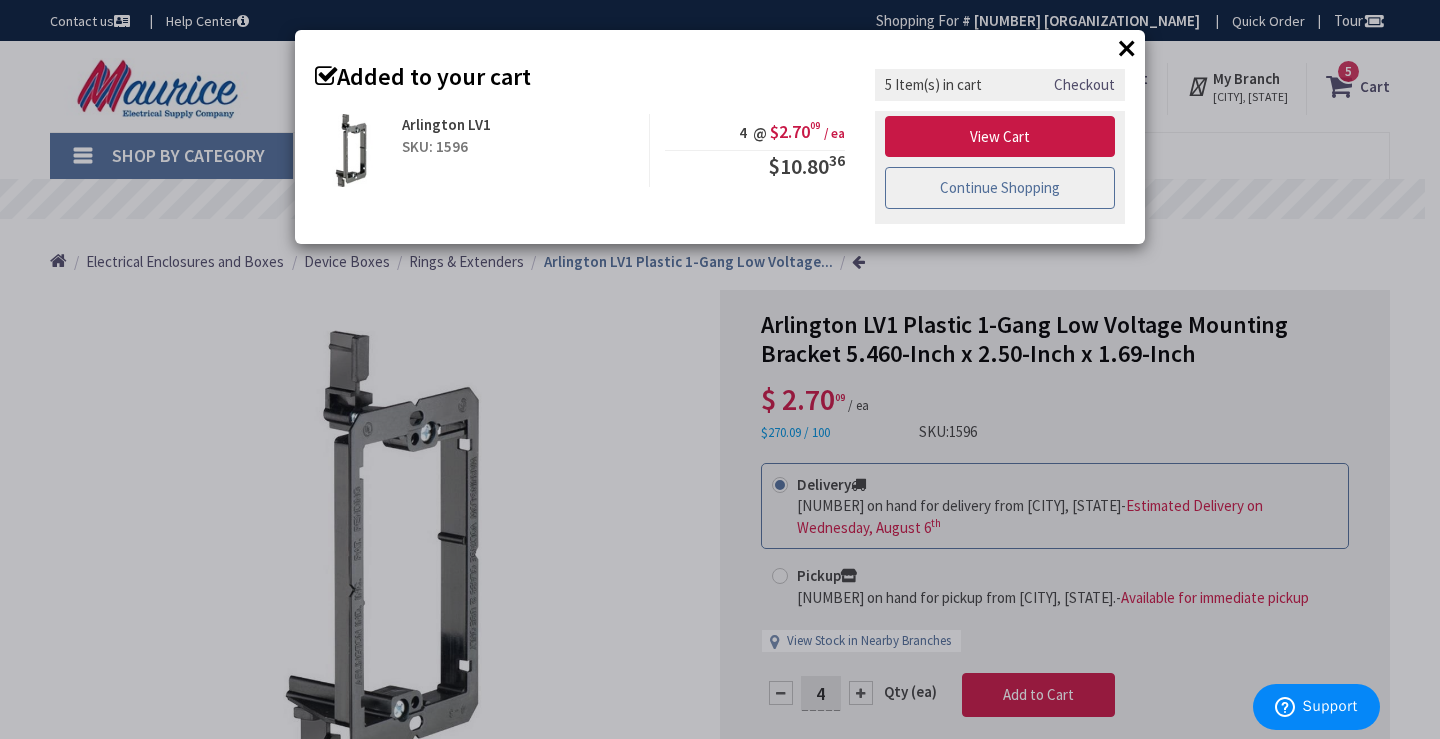click on "Continue Shopping" at bounding box center [1000, 188] 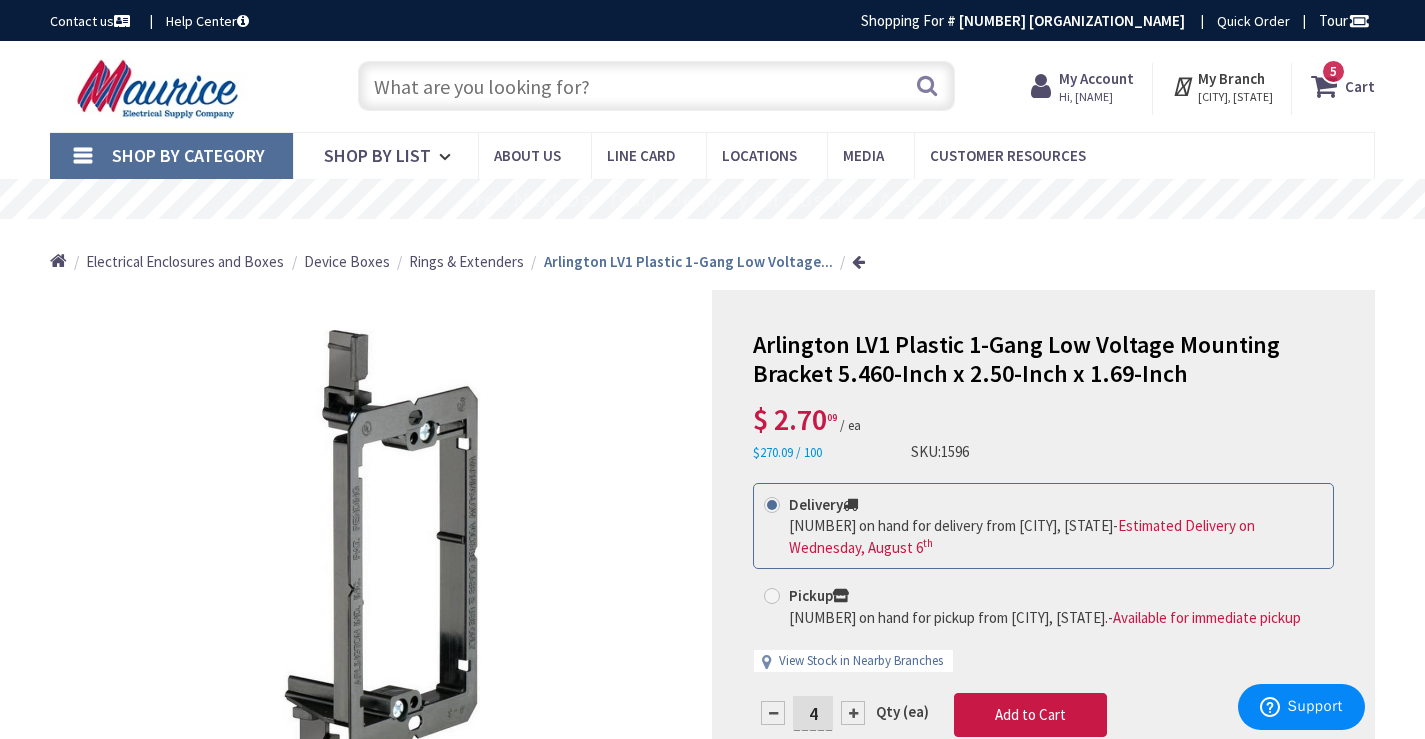 click on "Cart" at bounding box center (1360, 86) 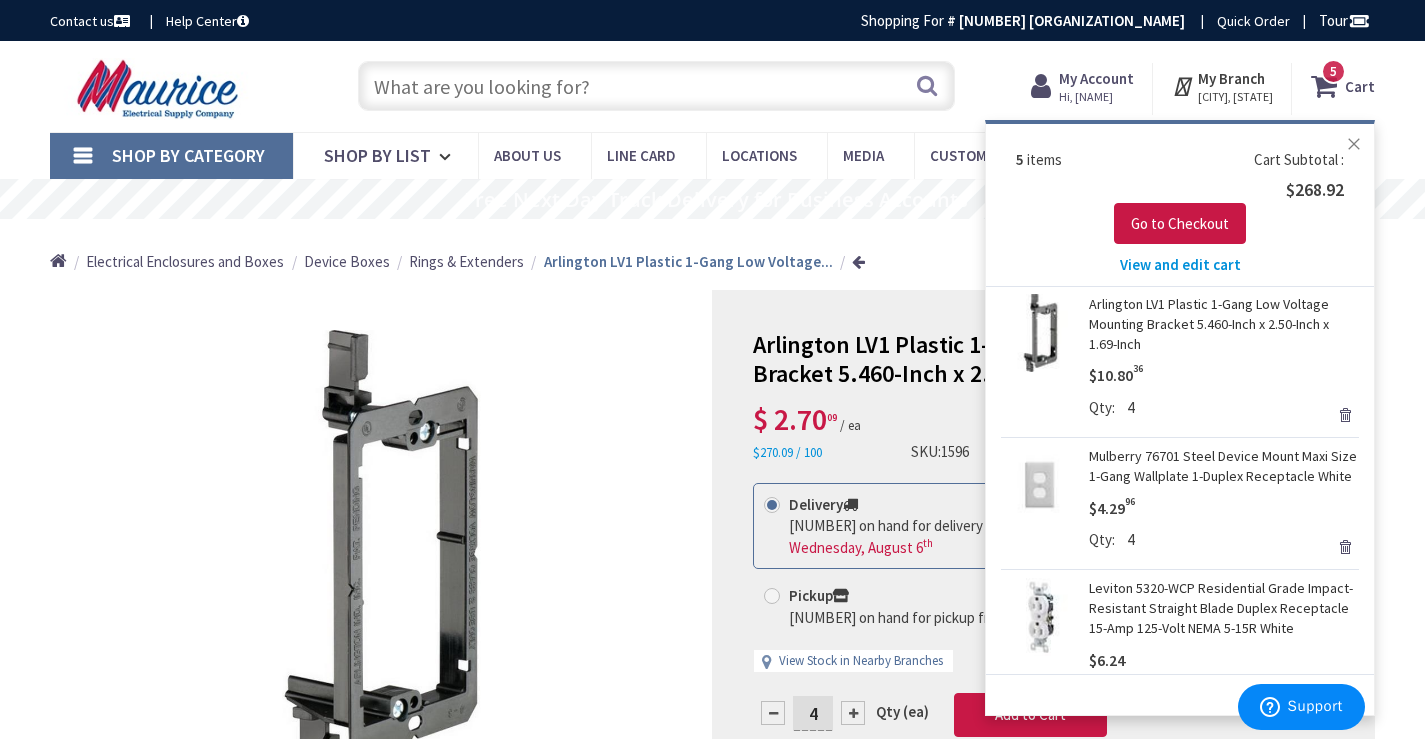 scroll, scrollTop: 0, scrollLeft: 0, axis: both 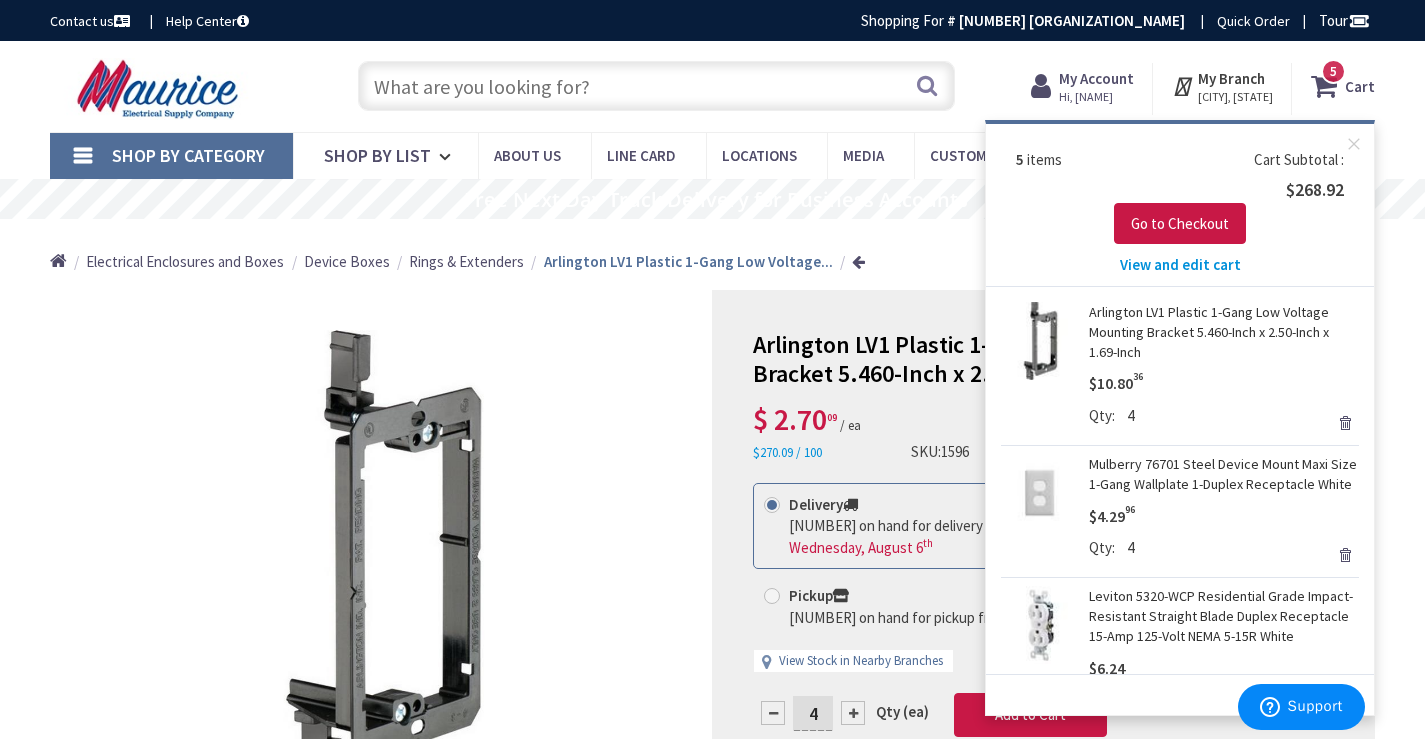 click at bounding box center [656, 86] 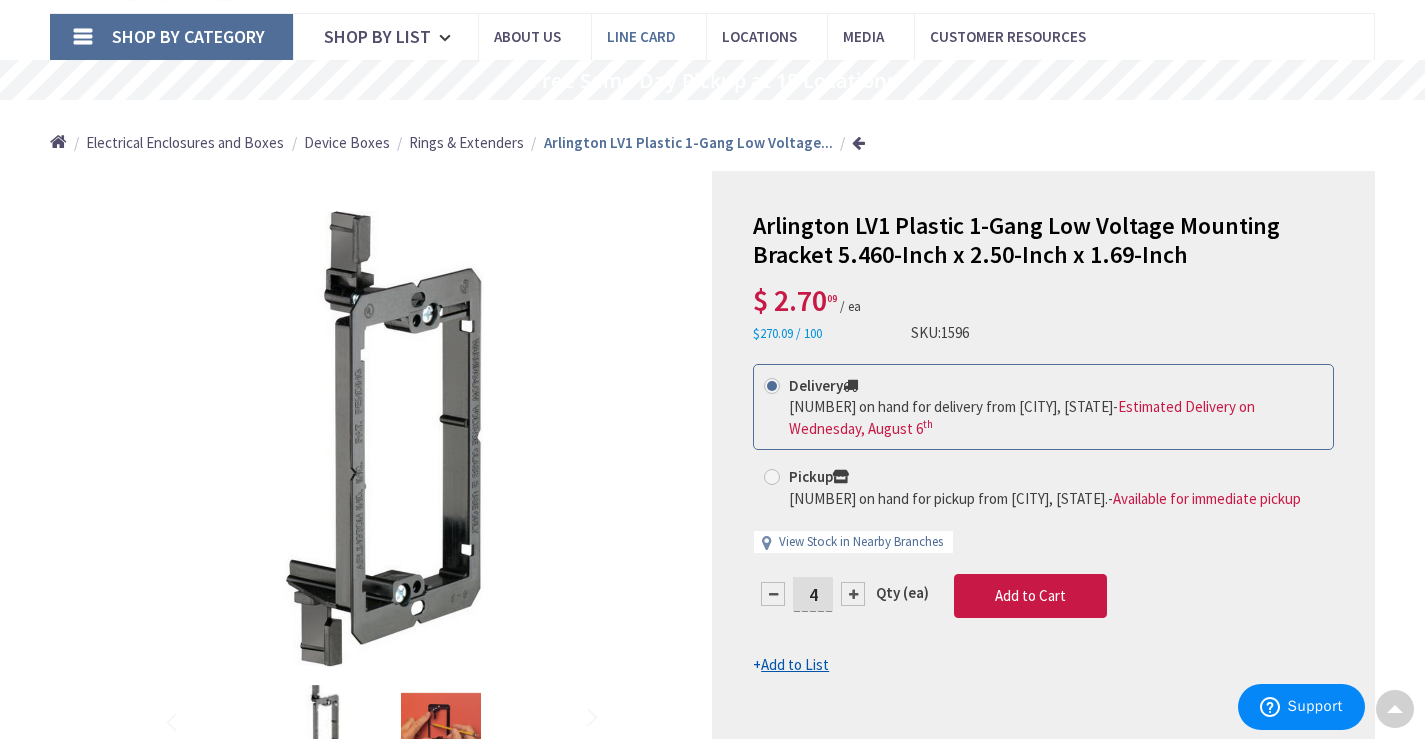 scroll, scrollTop: 0, scrollLeft: 0, axis: both 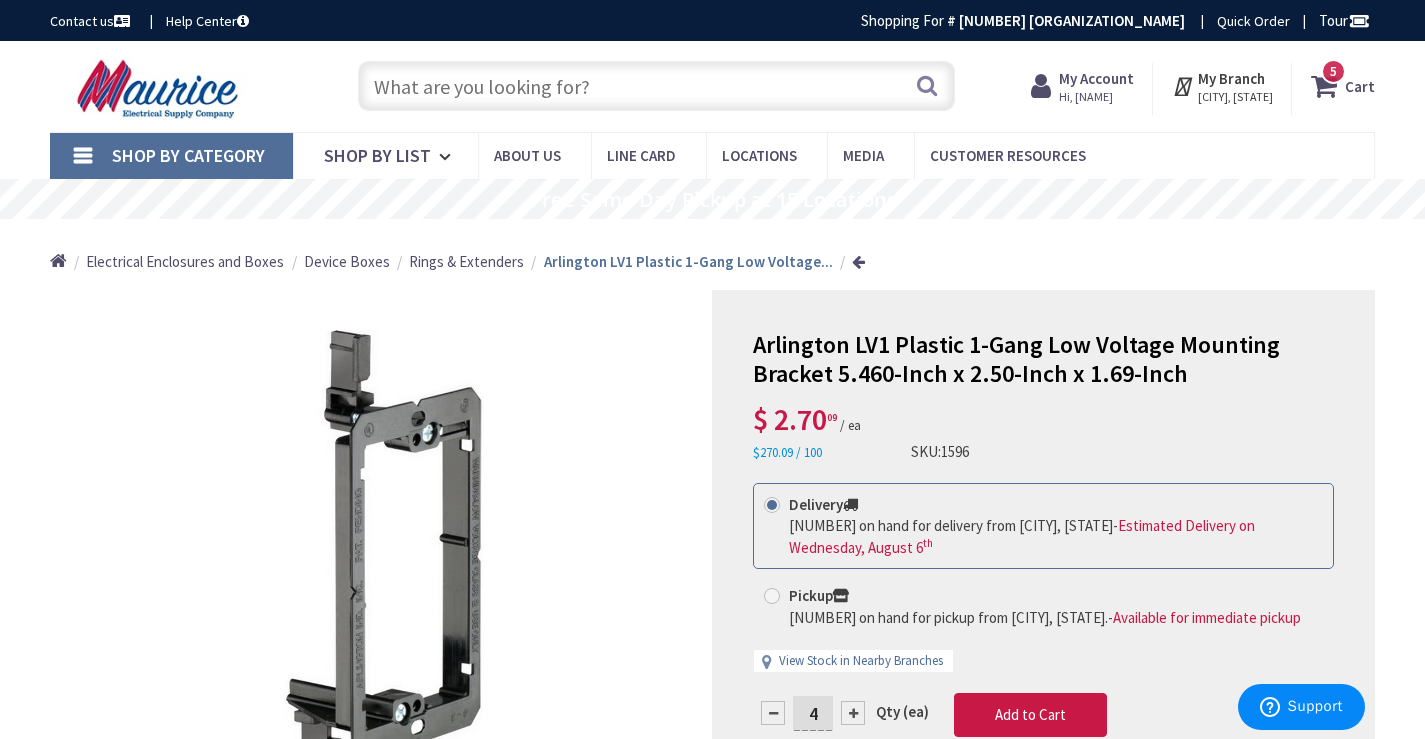 click at bounding box center [656, 86] 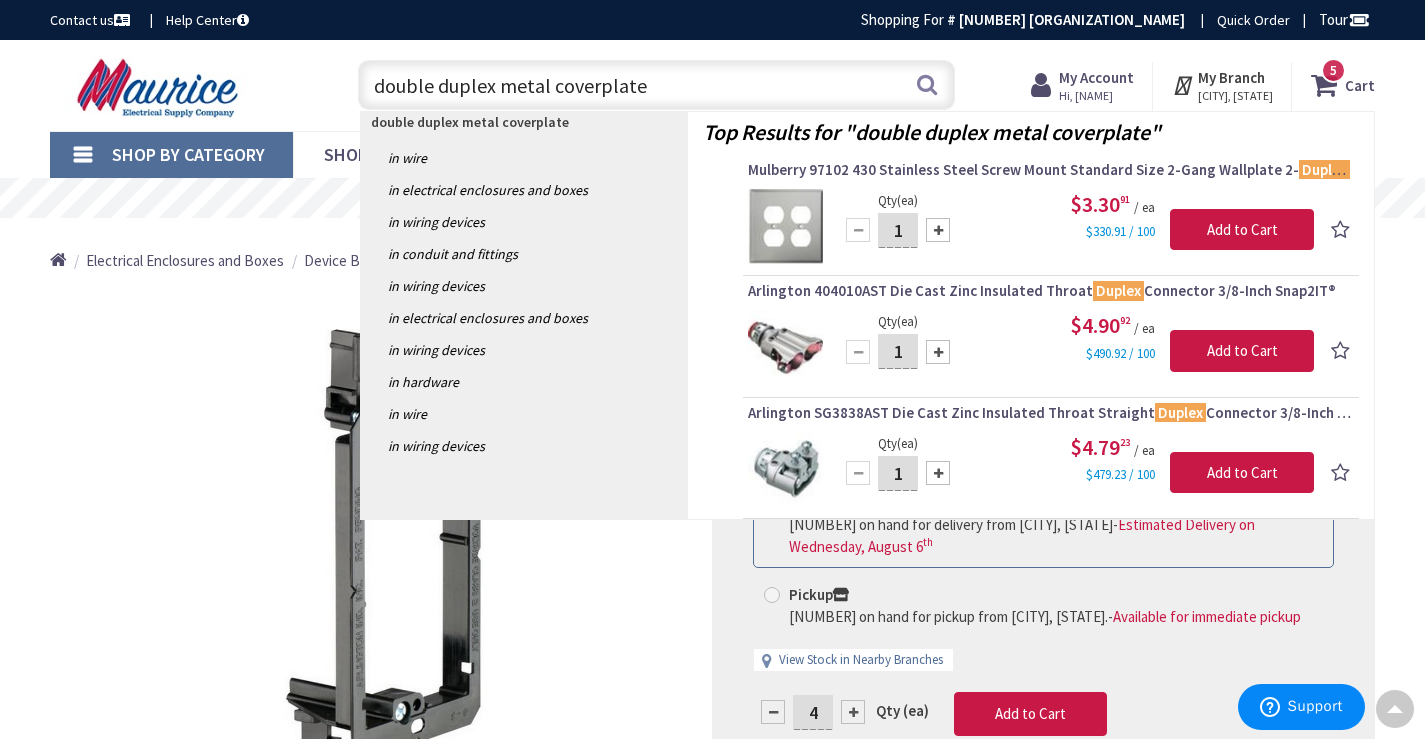 scroll, scrollTop: 0, scrollLeft: 0, axis: both 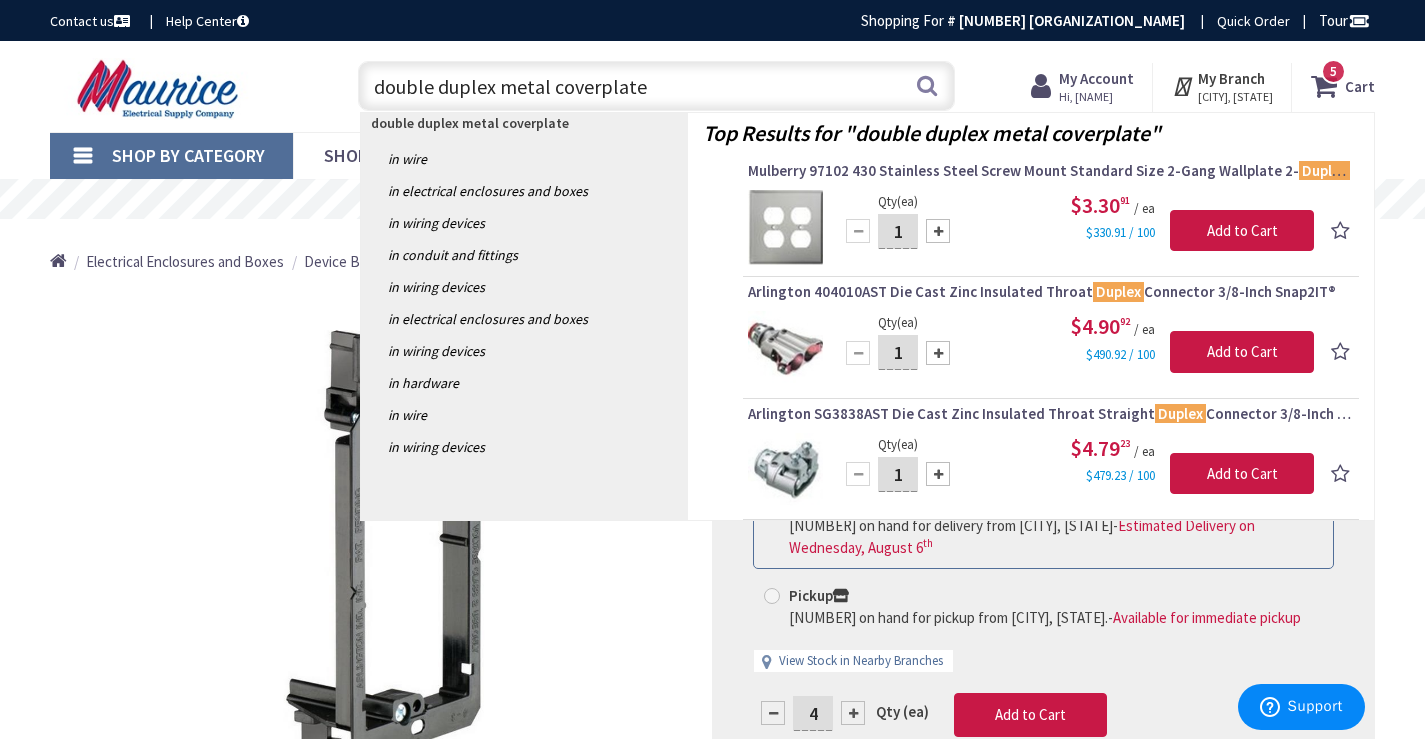 click on "double duplex metal coverplate" at bounding box center (656, 86) 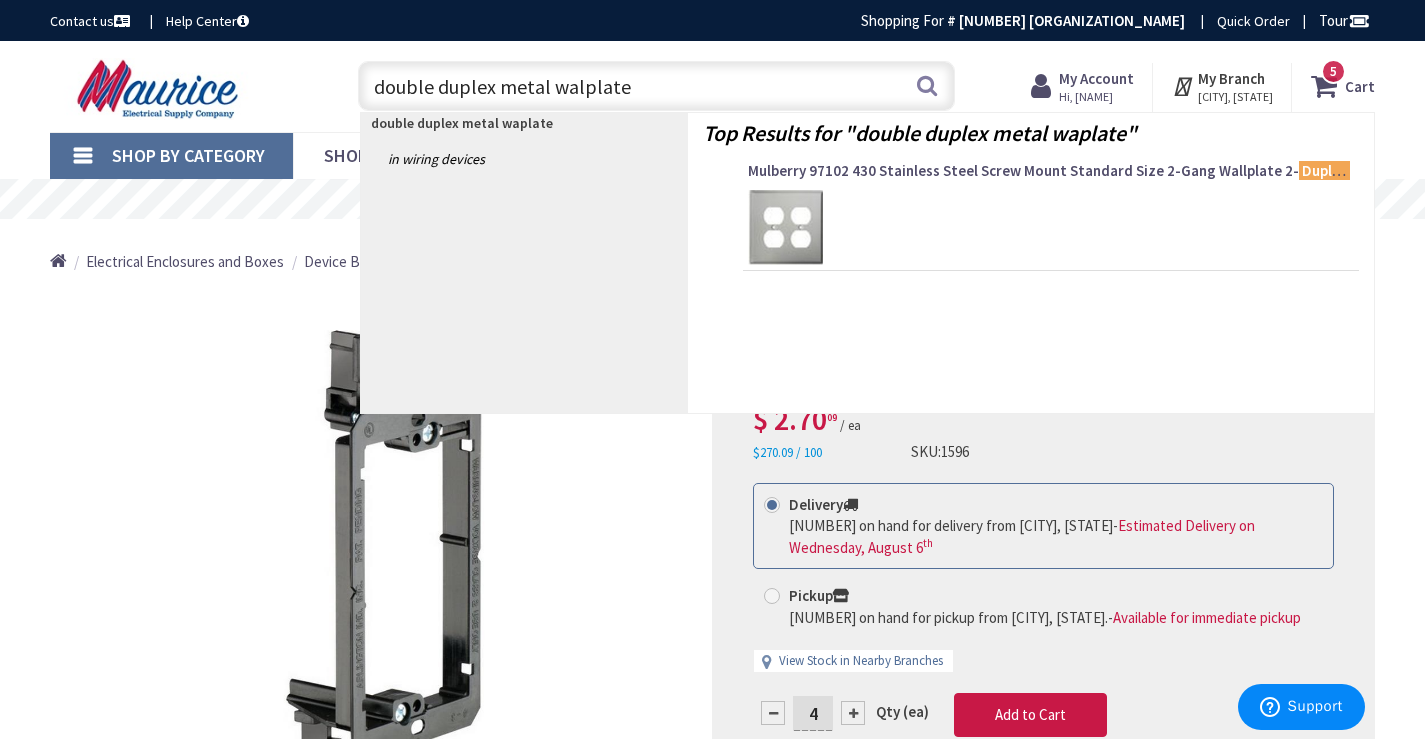 type on "double duplex metal wallplate" 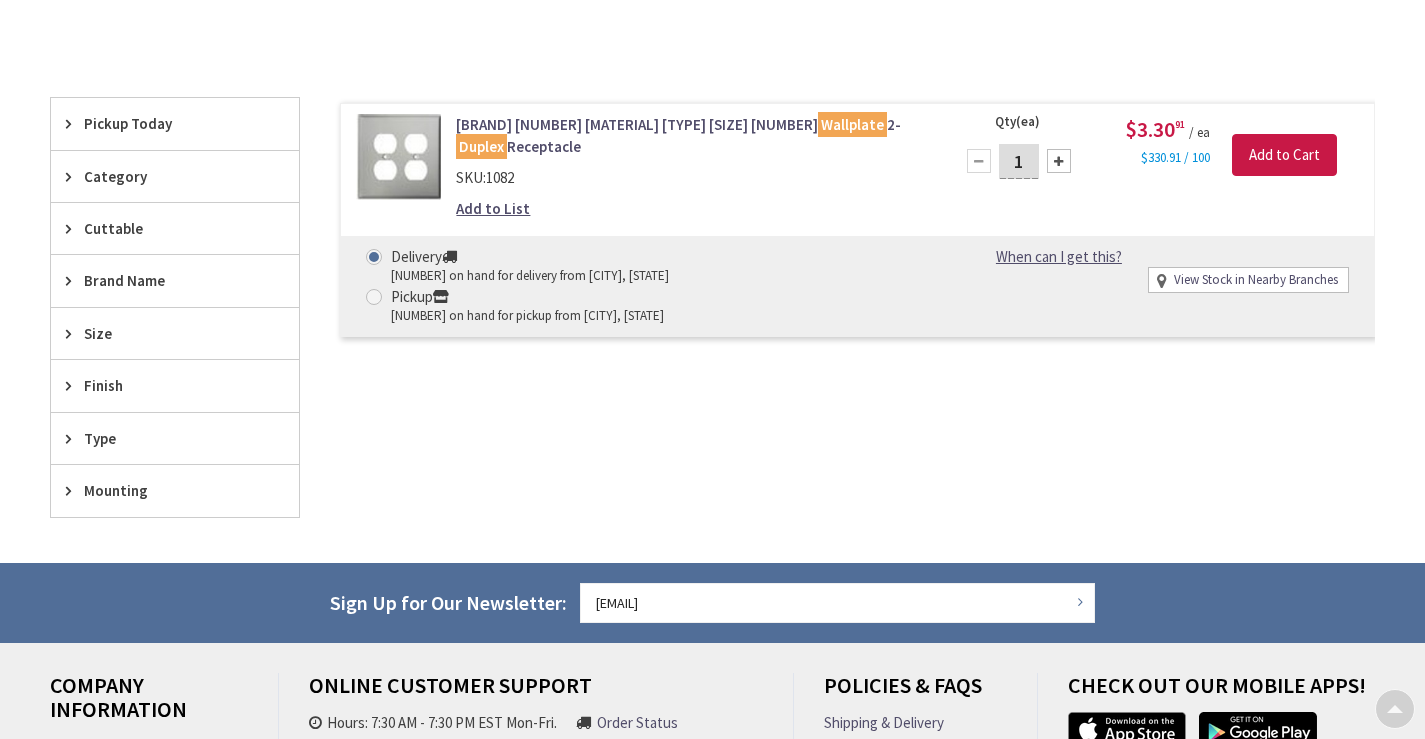 scroll, scrollTop: 600, scrollLeft: 0, axis: vertical 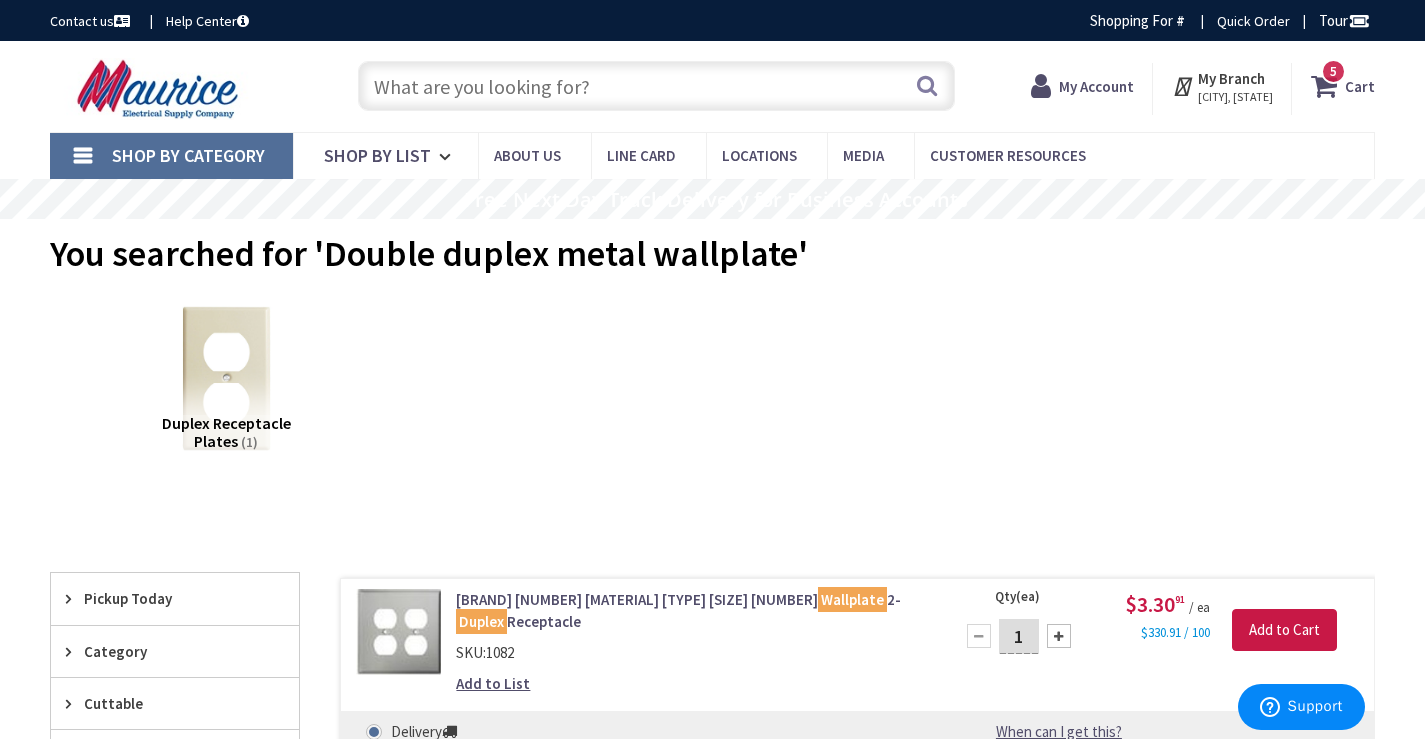 click at bounding box center [656, 86] 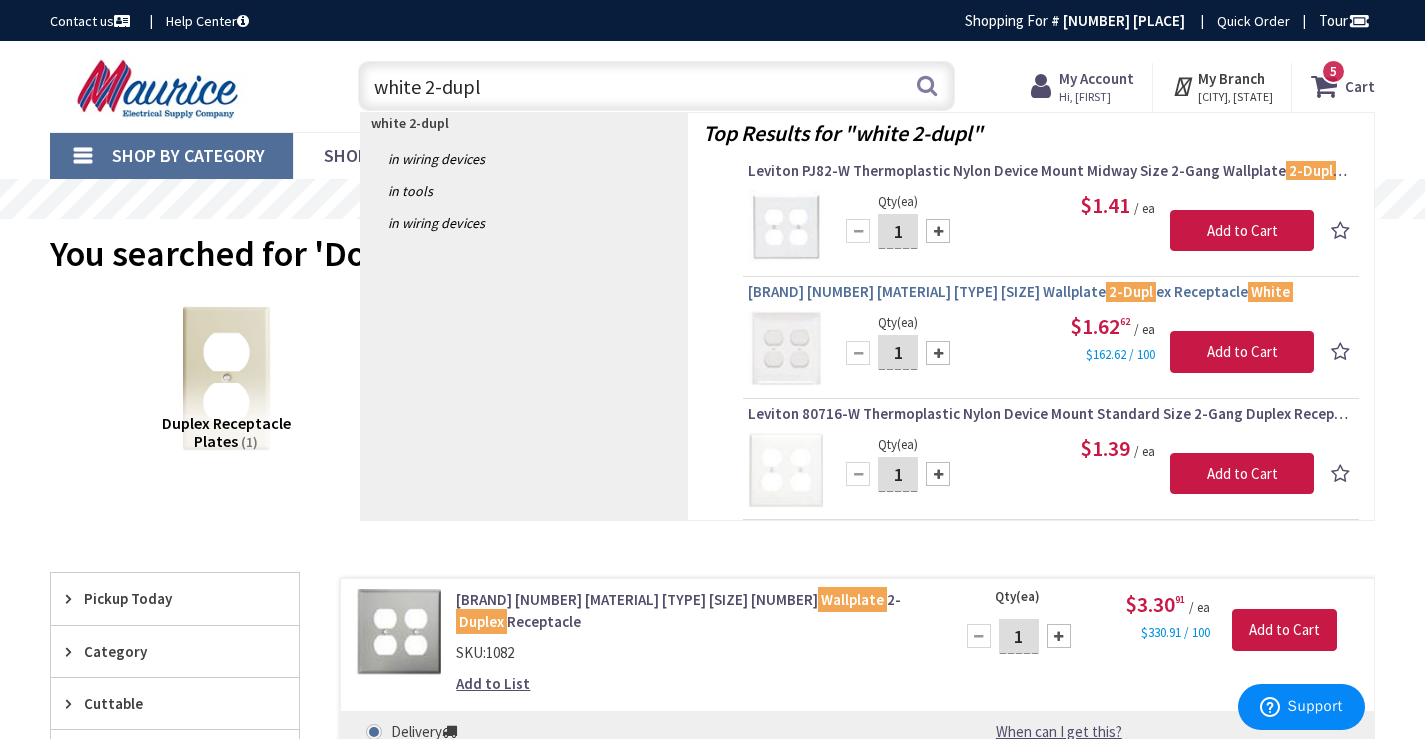 type on "white 2-dupl" 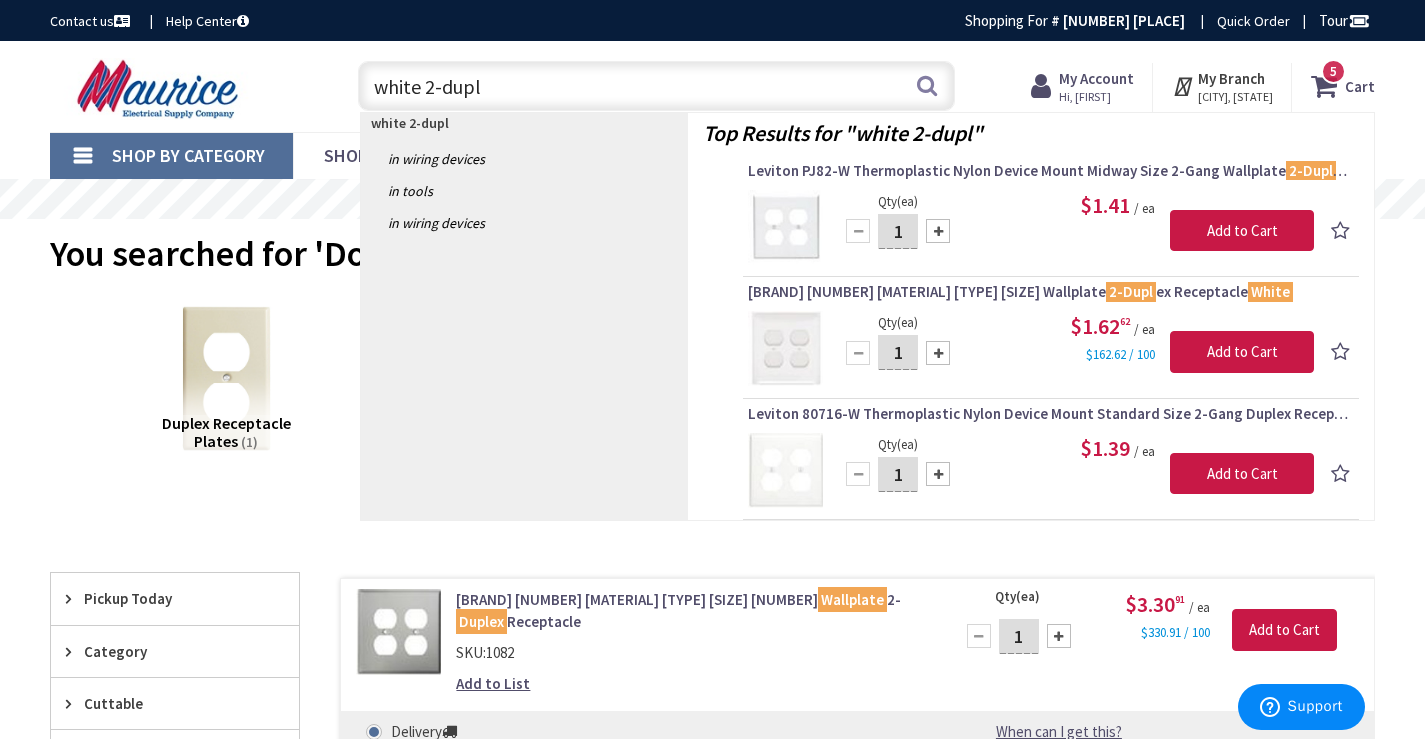 click on "Mulberry 76102 Steel Princess Size 2-Gang Wallplate  2-Dupl ex Receptacle  White" at bounding box center (1051, 292) 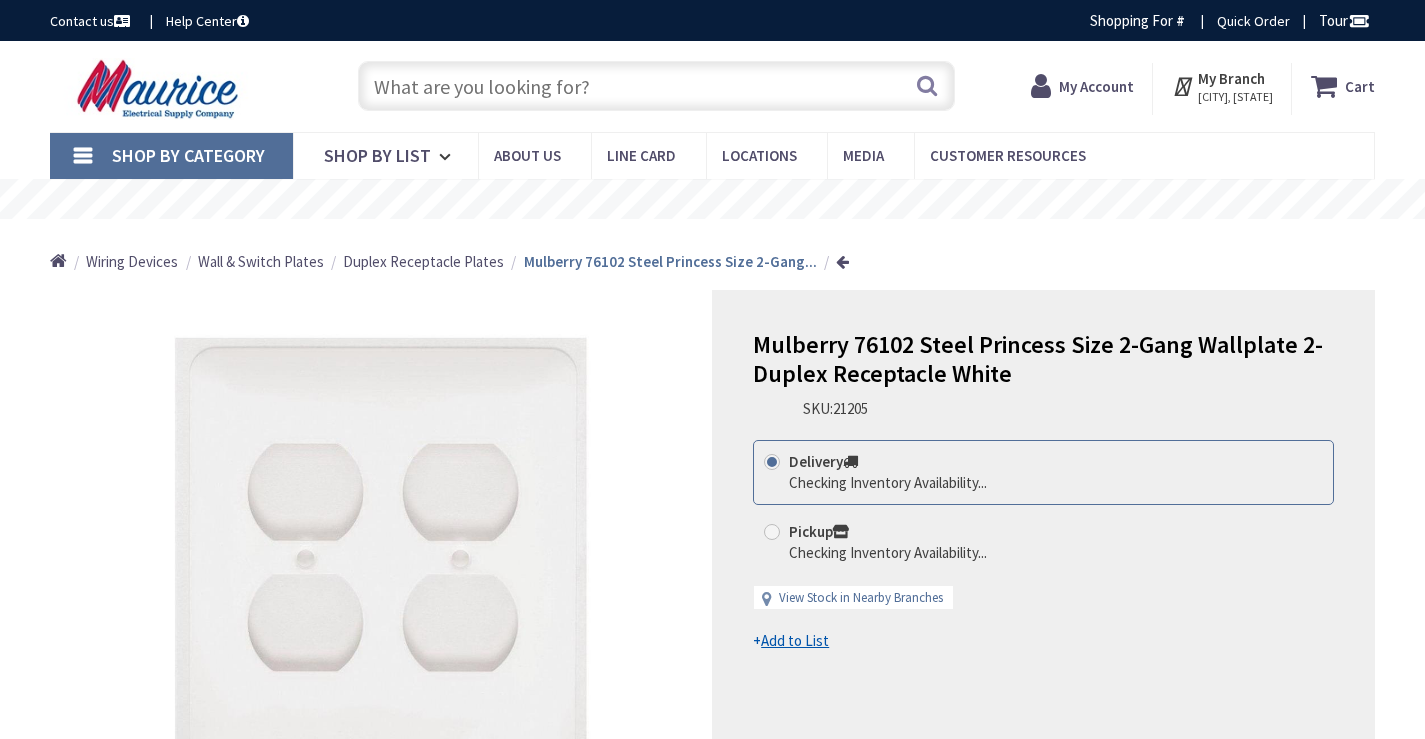 scroll, scrollTop: 0, scrollLeft: 0, axis: both 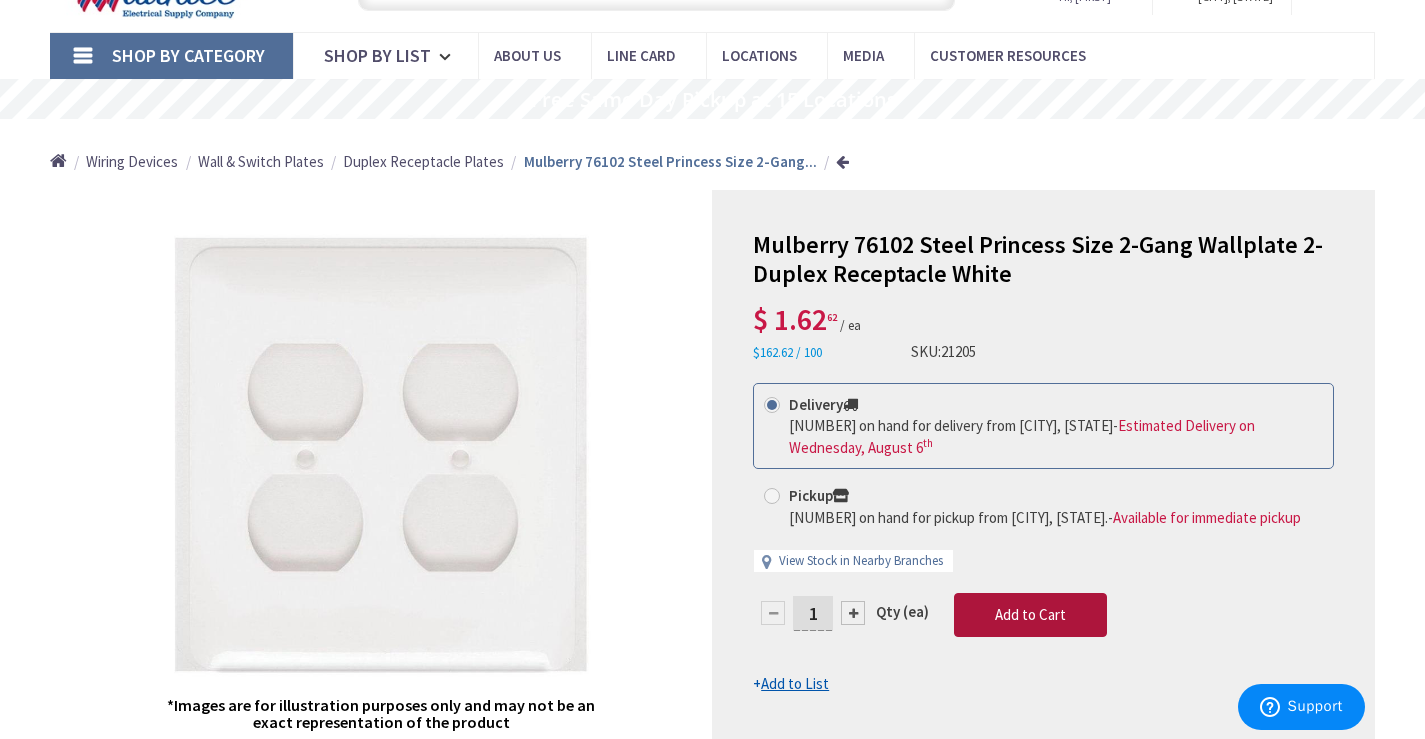 click on "Add to Cart" at bounding box center [1030, 614] 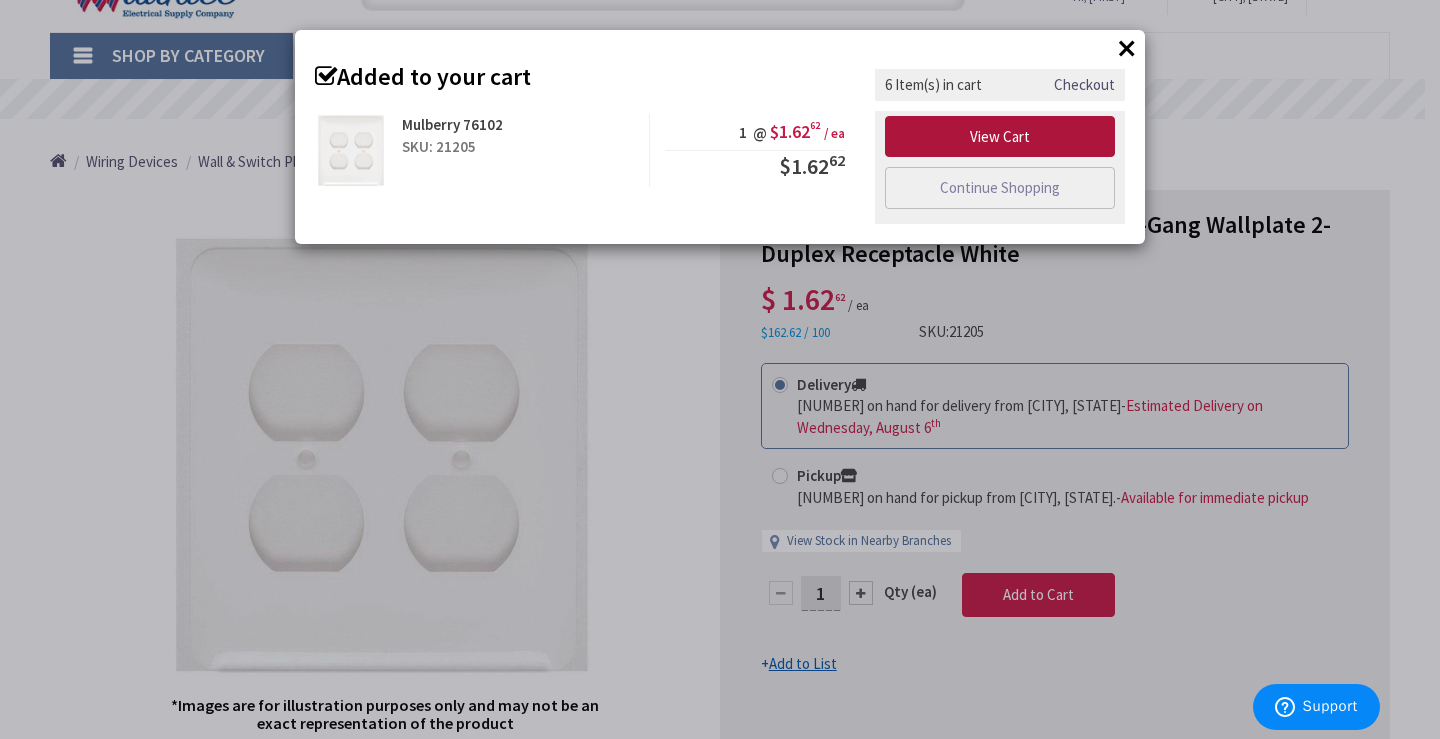click on "View Cart" at bounding box center [1000, 137] 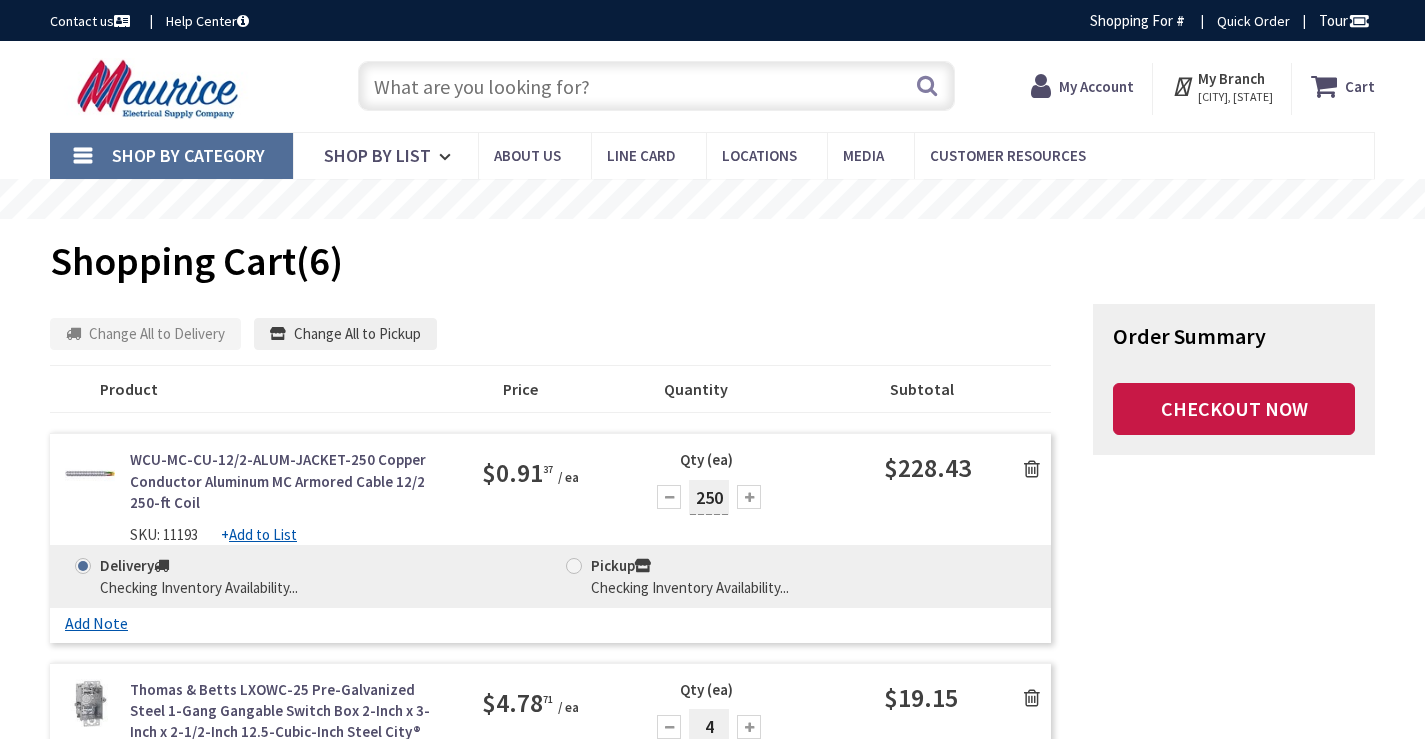 scroll, scrollTop: 0, scrollLeft: 0, axis: both 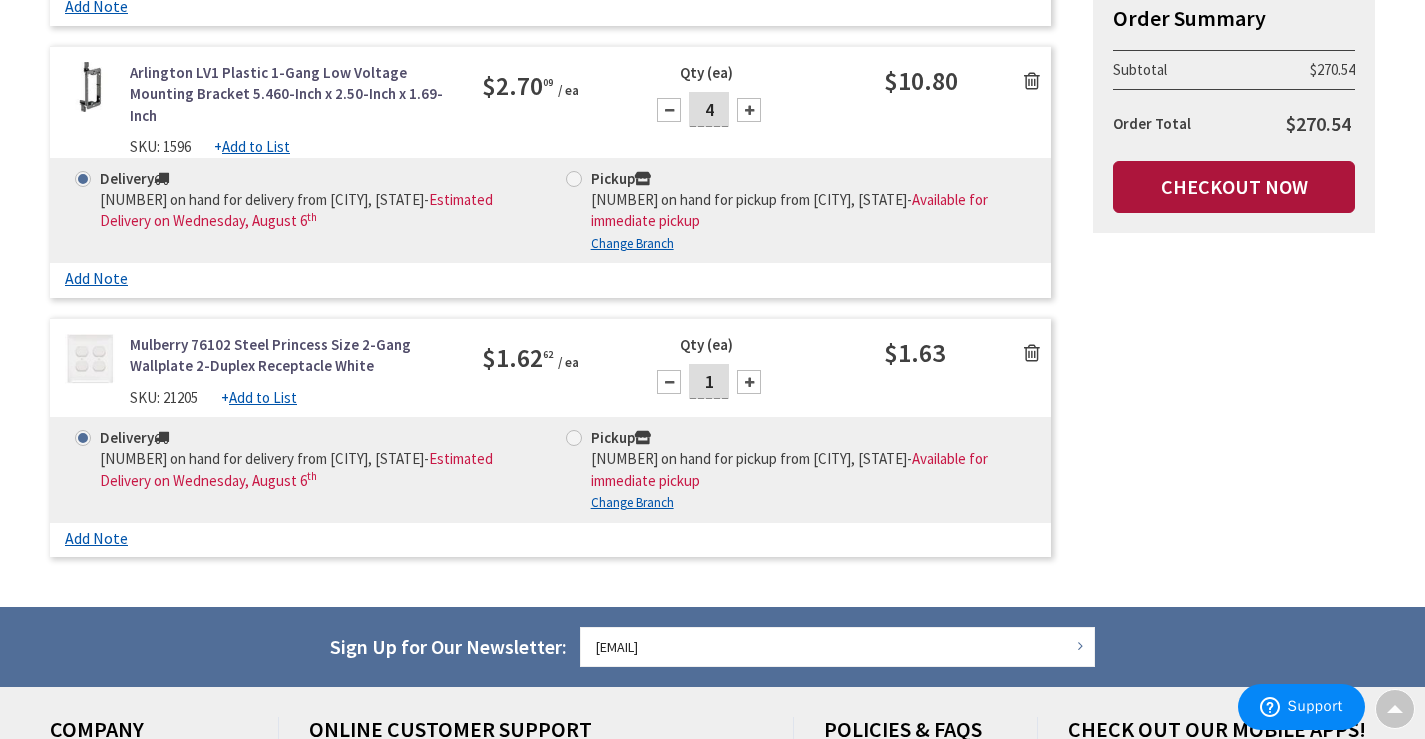 click on "Checkout Now" at bounding box center [1234, 187] 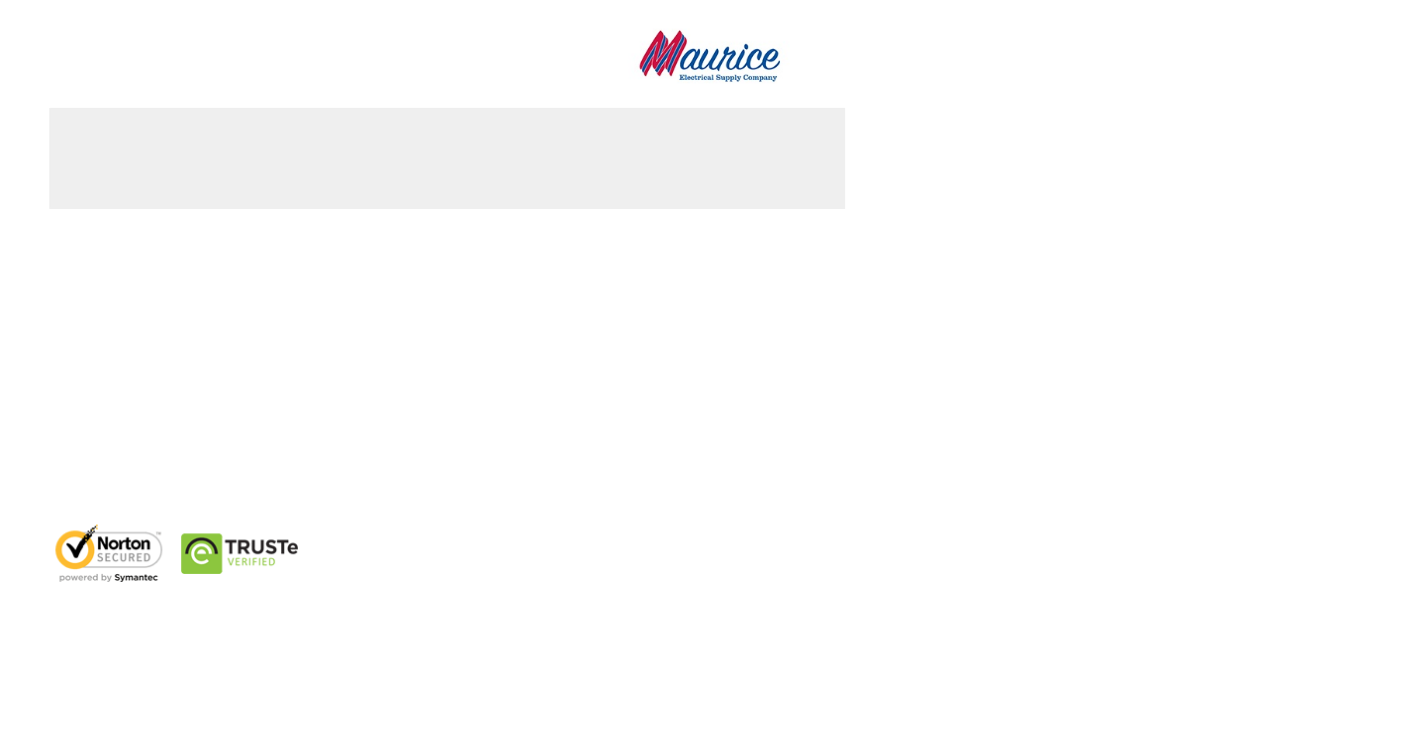 scroll, scrollTop: 0, scrollLeft: 0, axis: both 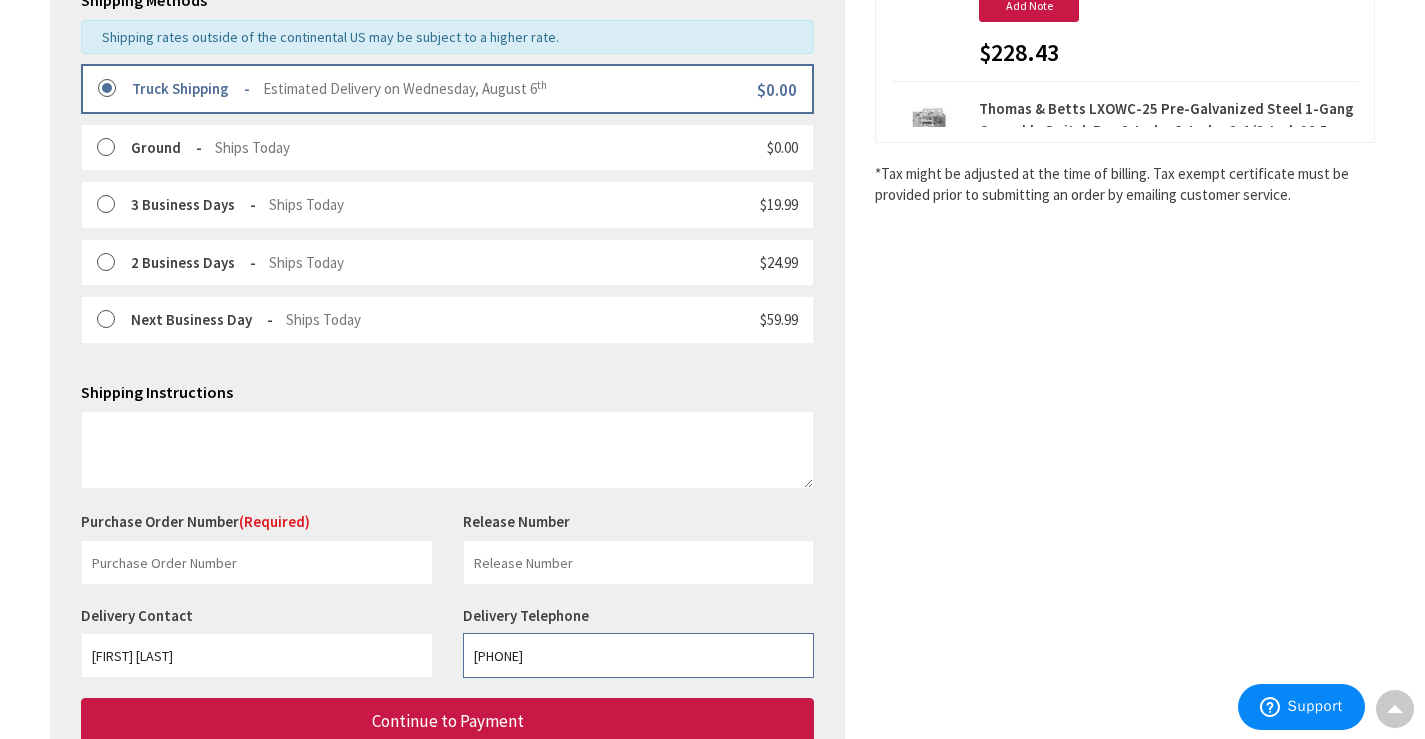 click on "[PHONE]" at bounding box center (639, 655) 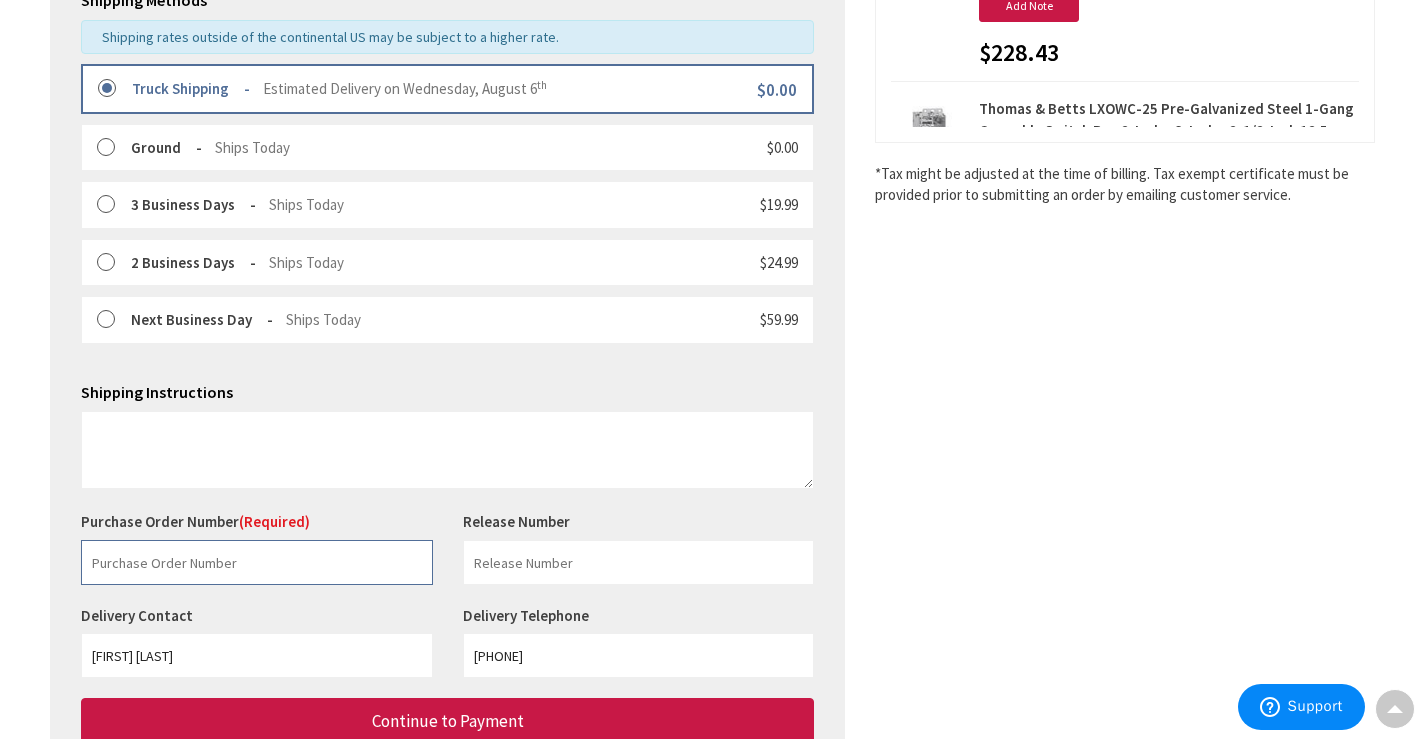 drag, startPoint x: 306, startPoint y: 582, endPoint x: 327, endPoint y: 580, distance: 21.095022 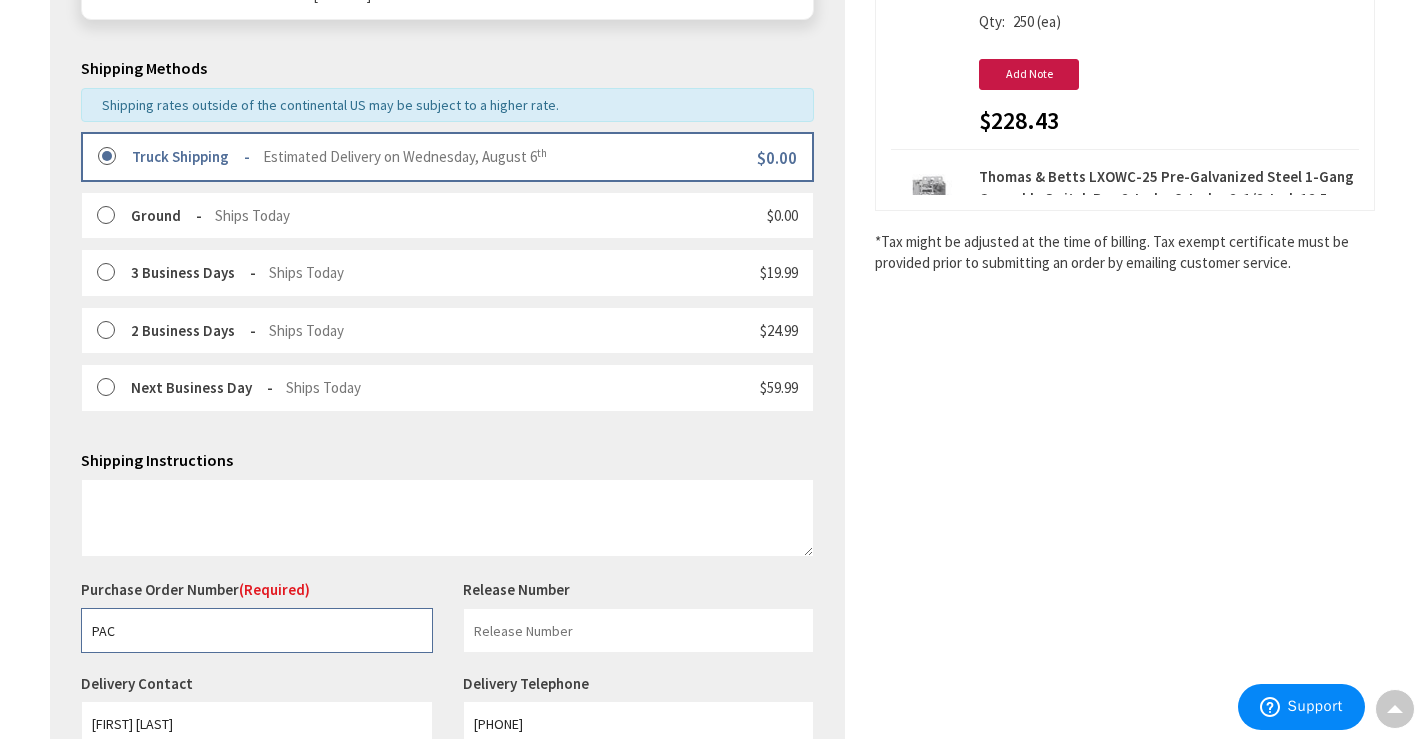 scroll, scrollTop: 400, scrollLeft: 0, axis: vertical 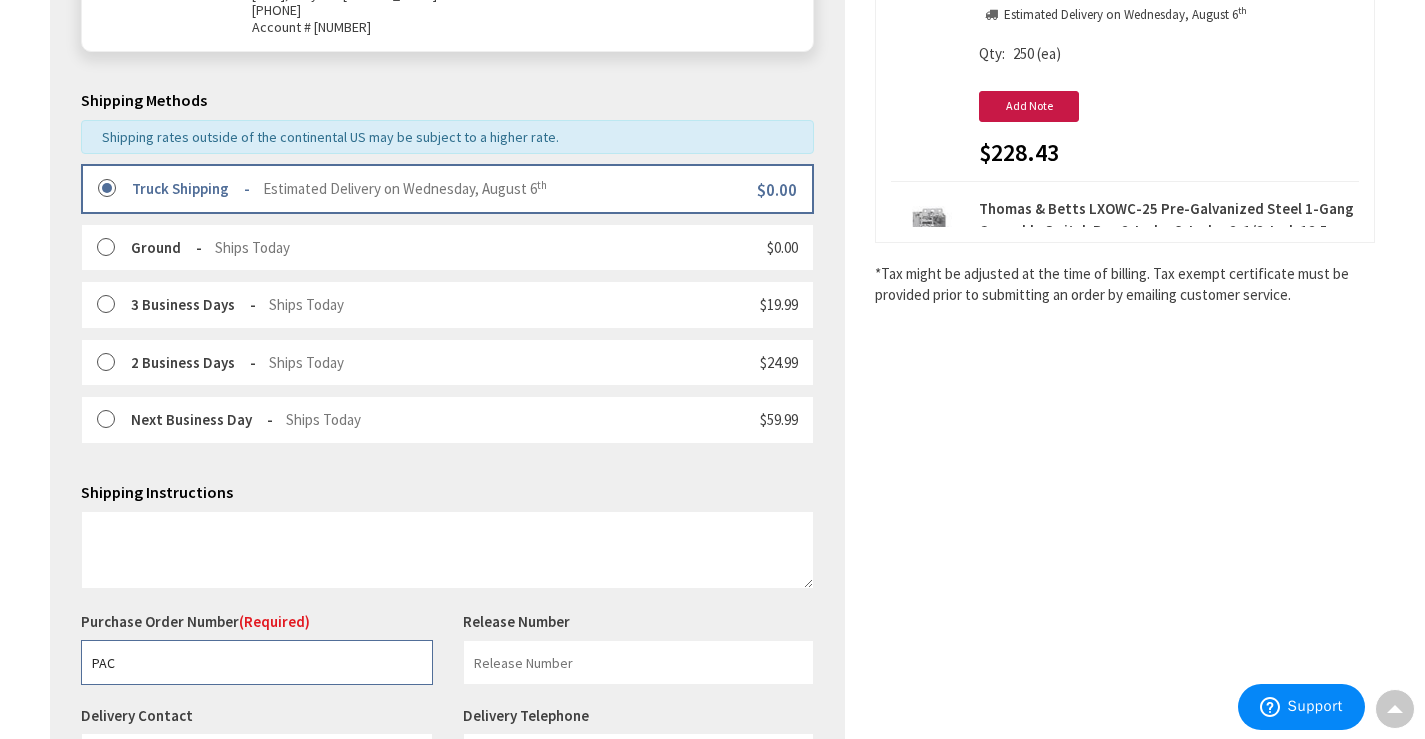 type on "PAC" 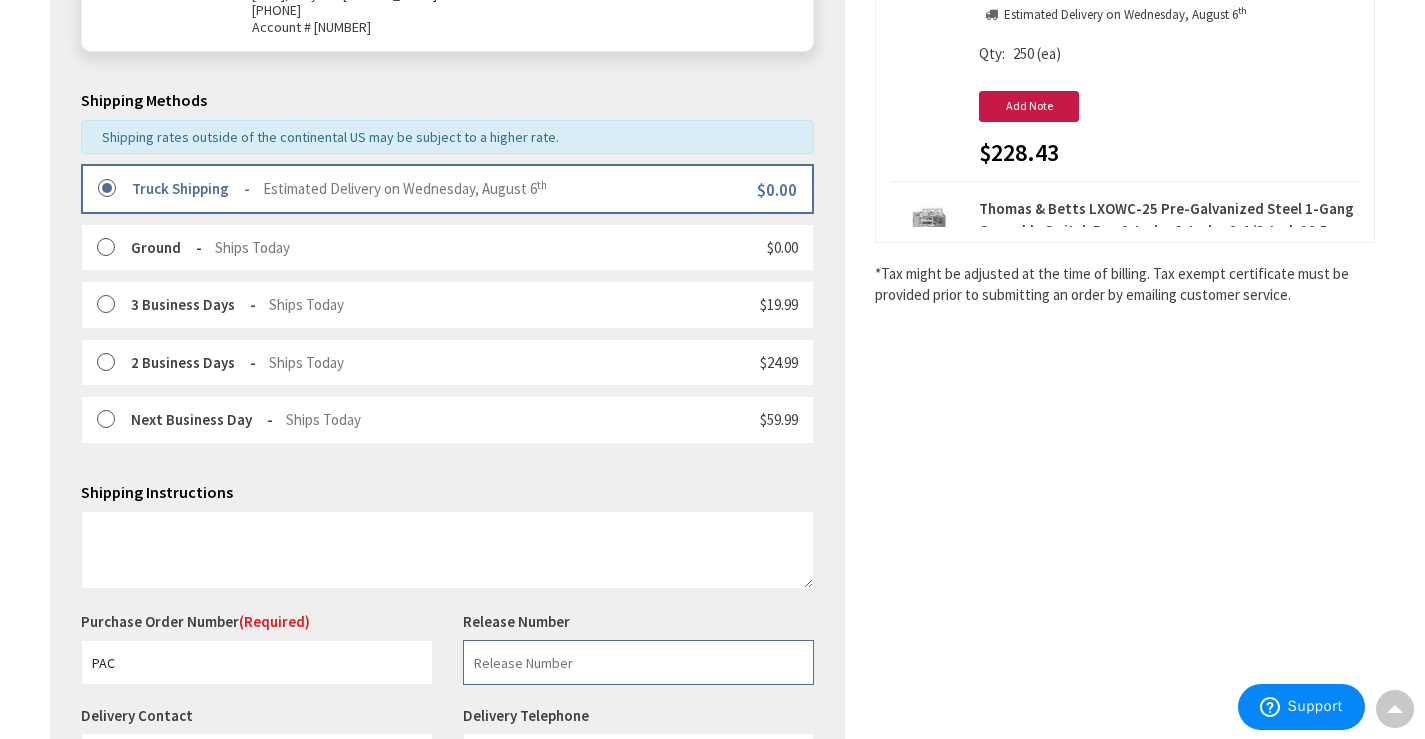 click at bounding box center (639, 662) 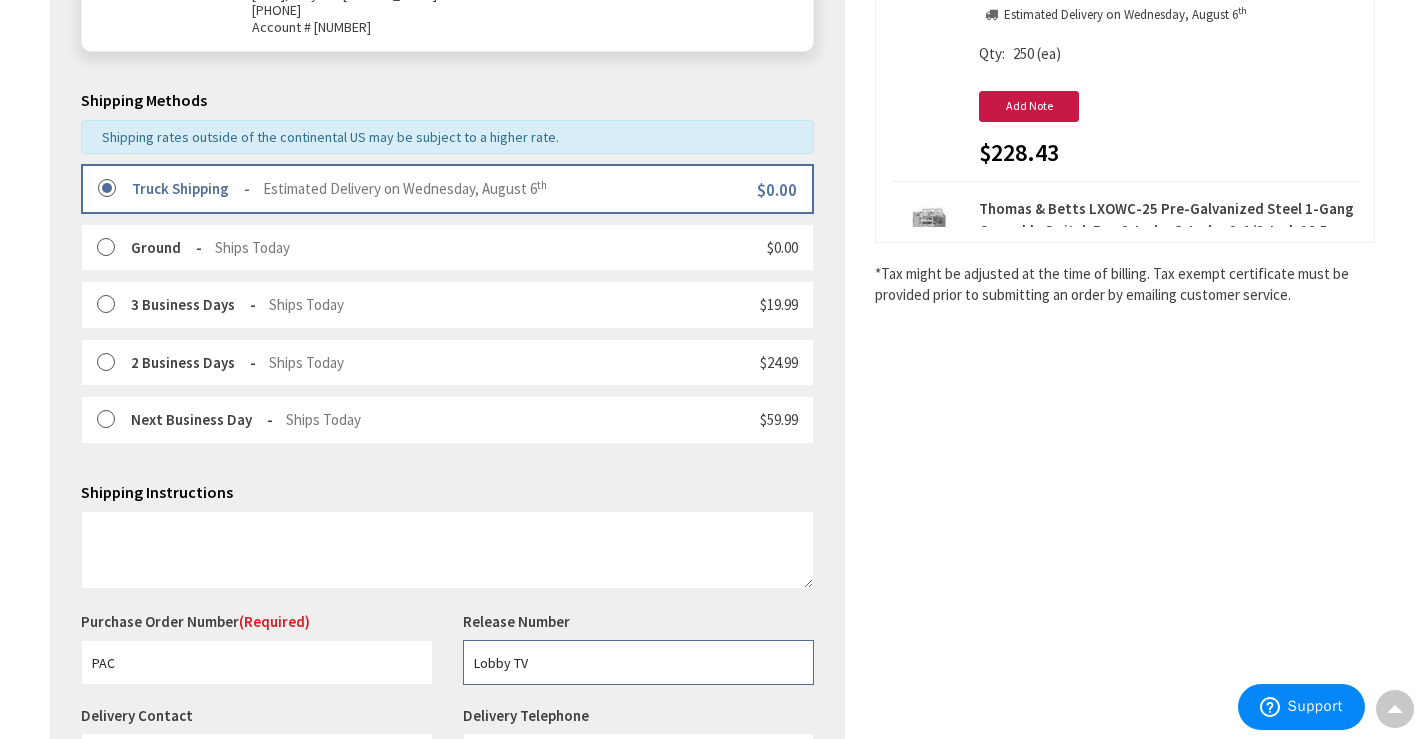 scroll, scrollTop: 742, scrollLeft: 0, axis: vertical 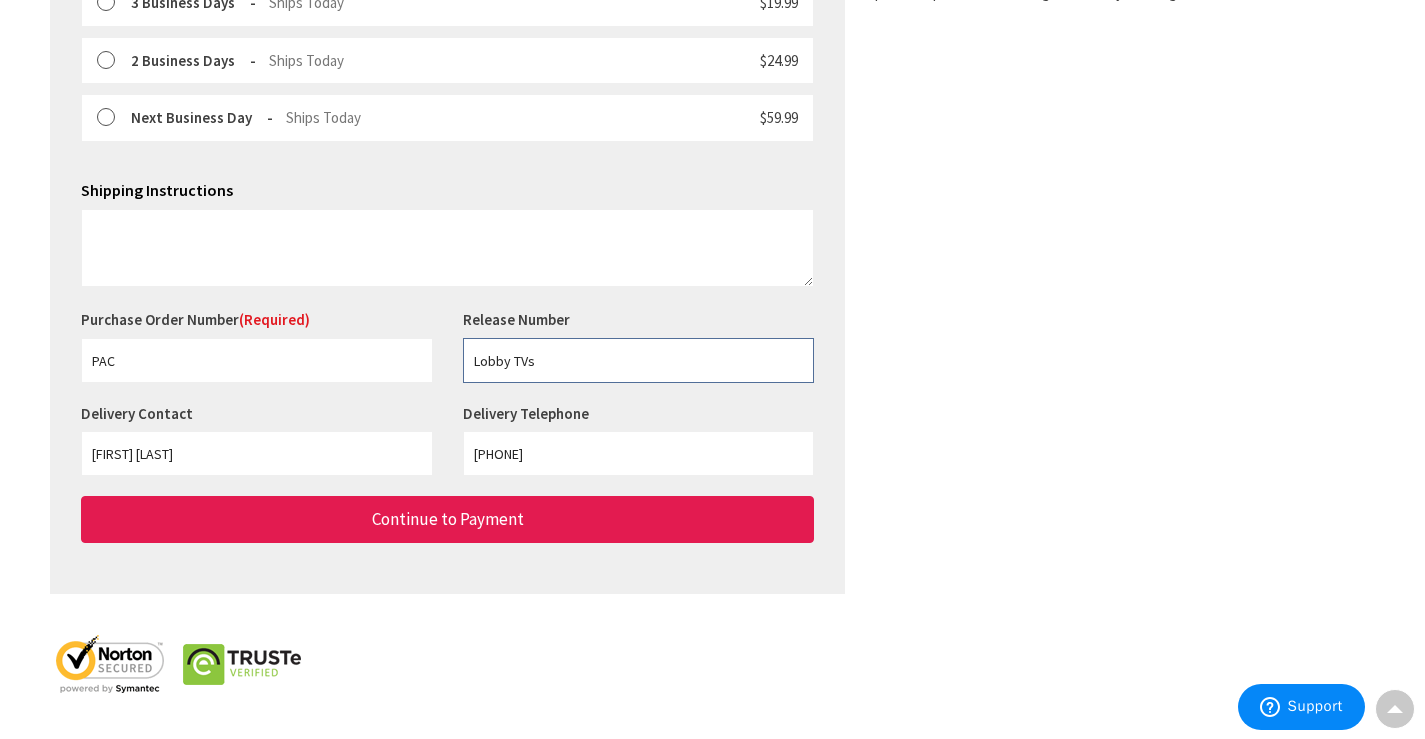 type on "Lobby TVs" 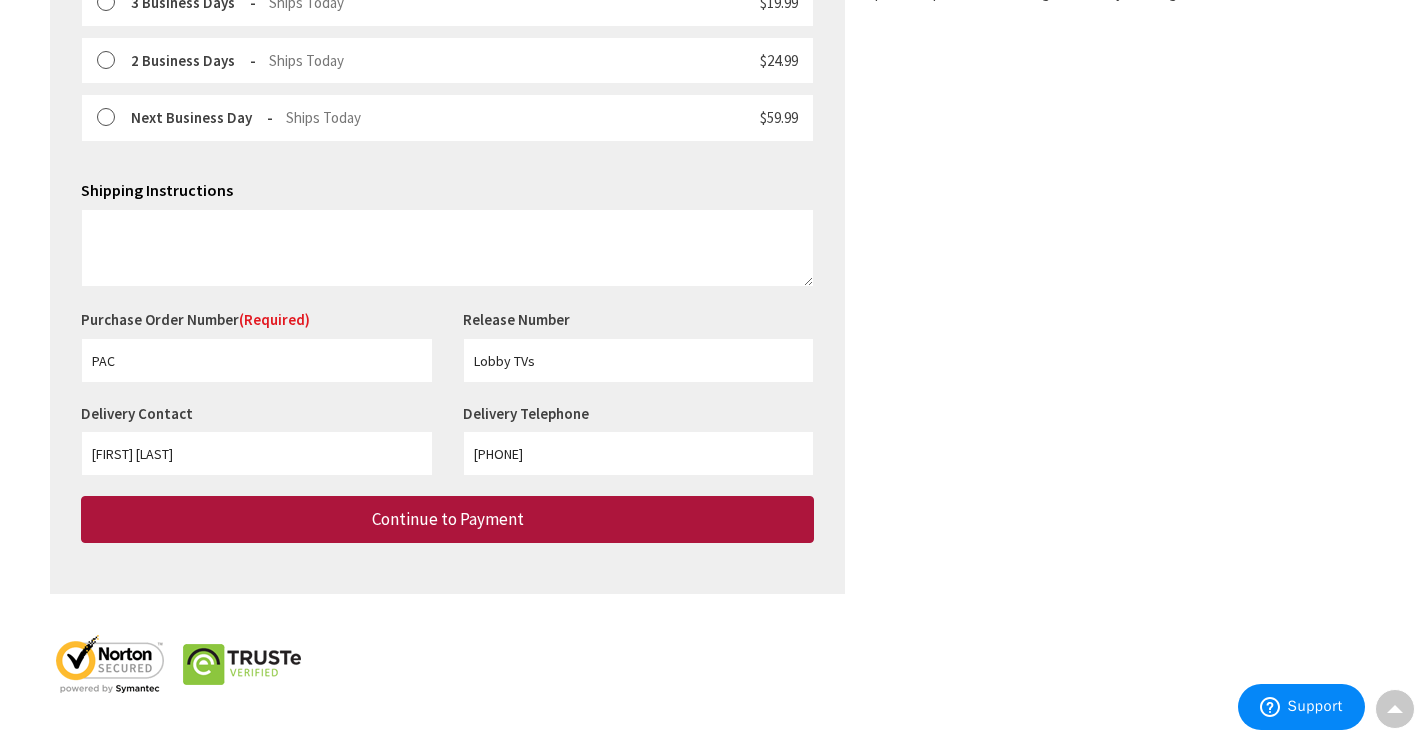click on "Continue to Payment" at bounding box center [447, 519] 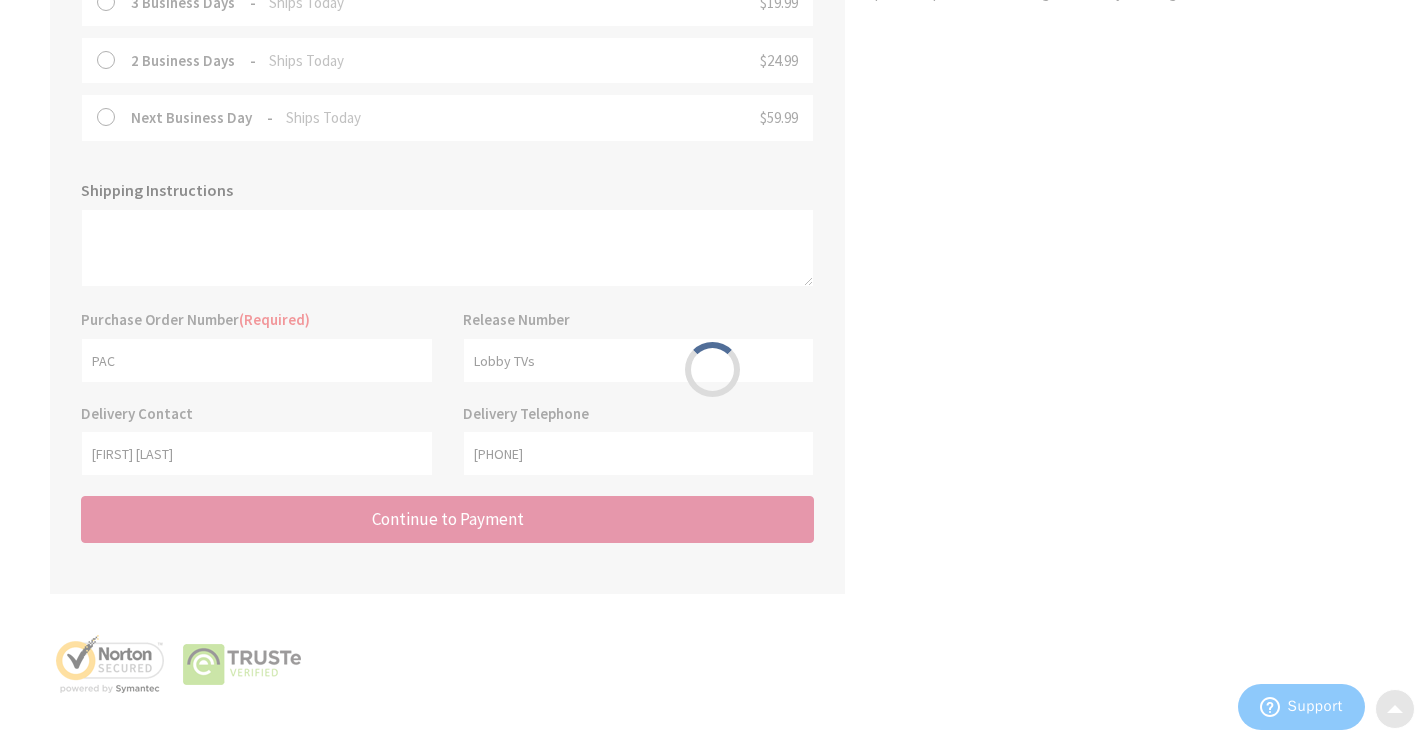 scroll, scrollTop: 0, scrollLeft: 0, axis: both 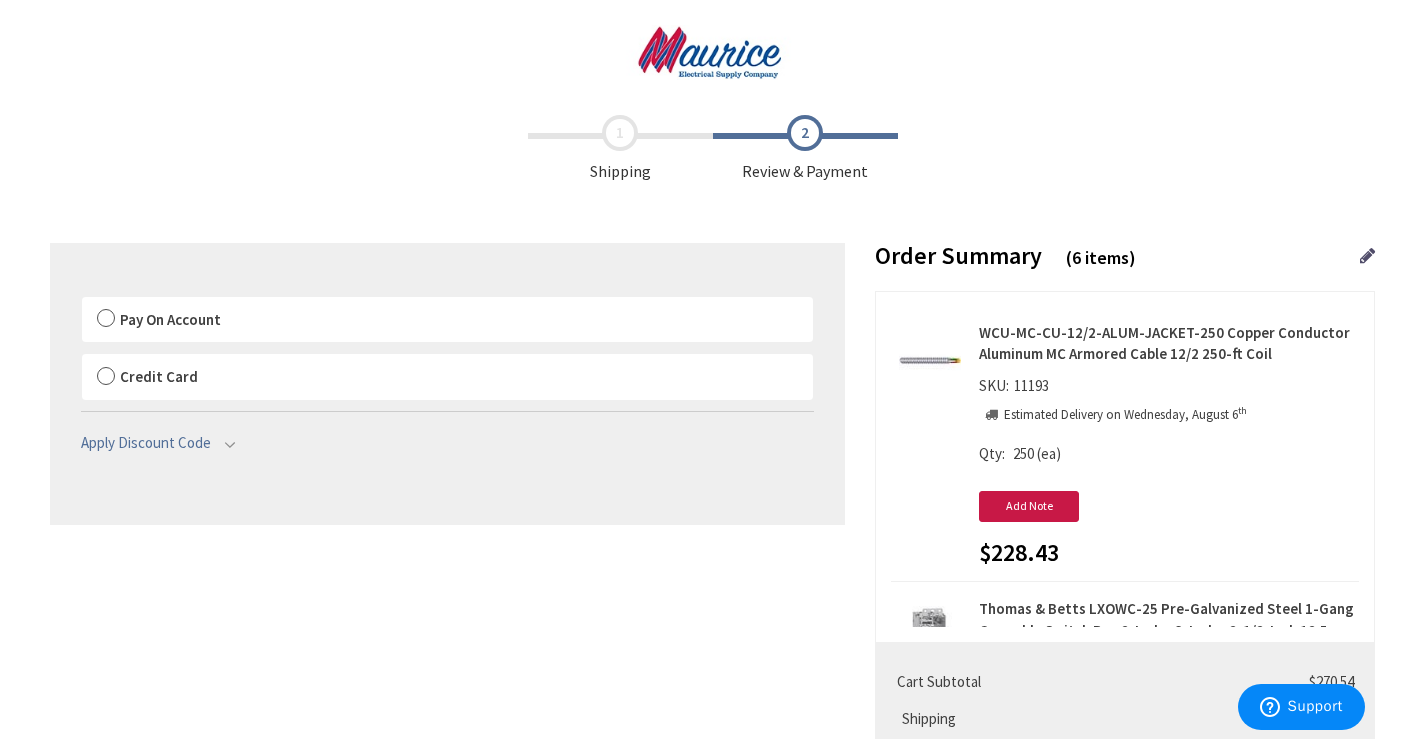 click on "Pay On Account" at bounding box center [447, 320] 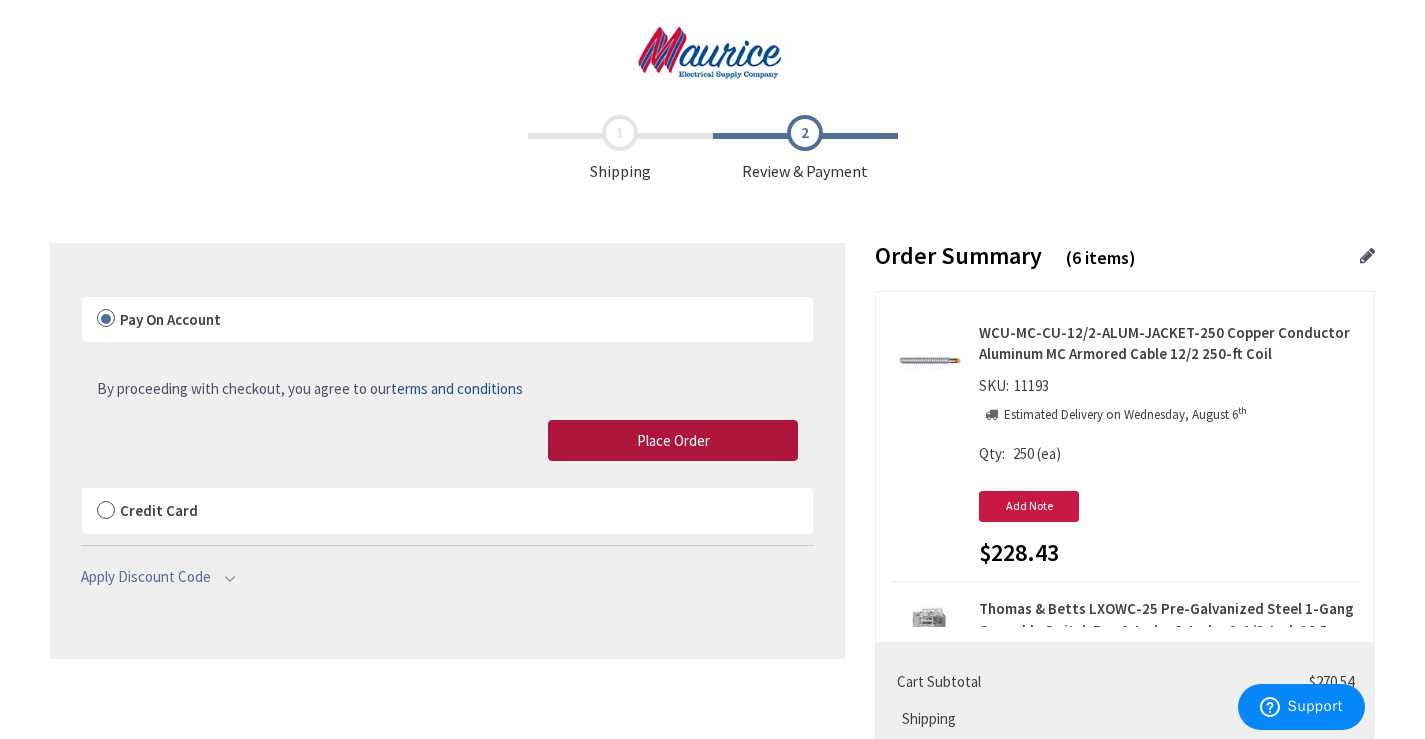 click on "Place Order" at bounding box center (673, 440) 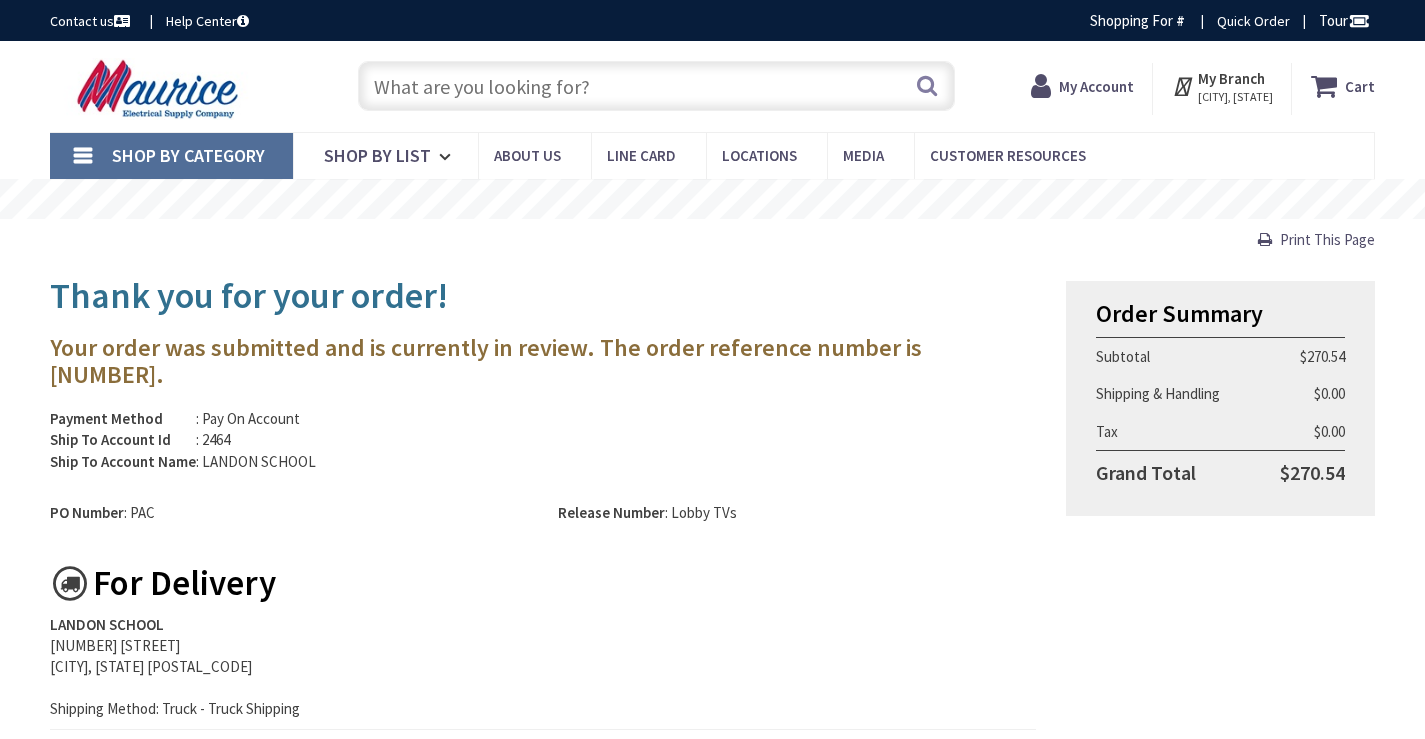 scroll, scrollTop: 0, scrollLeft: 0, axis: both 